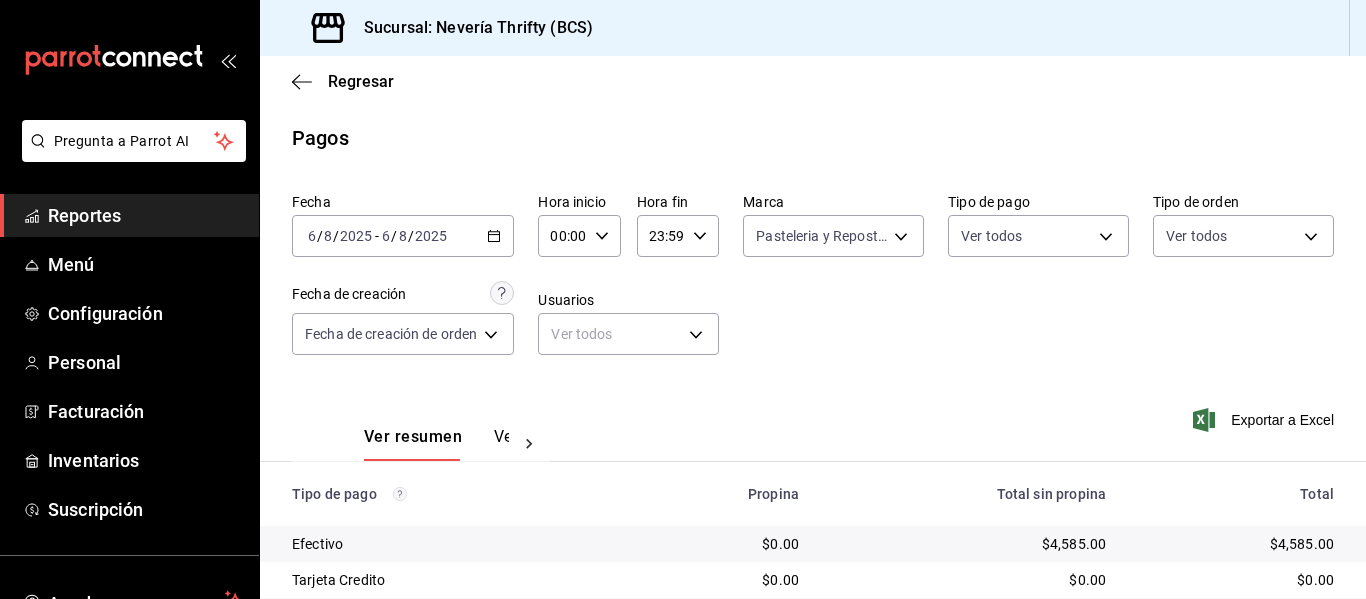 scroll, scrollTop: 0, scrollLeft: 0, axis: both 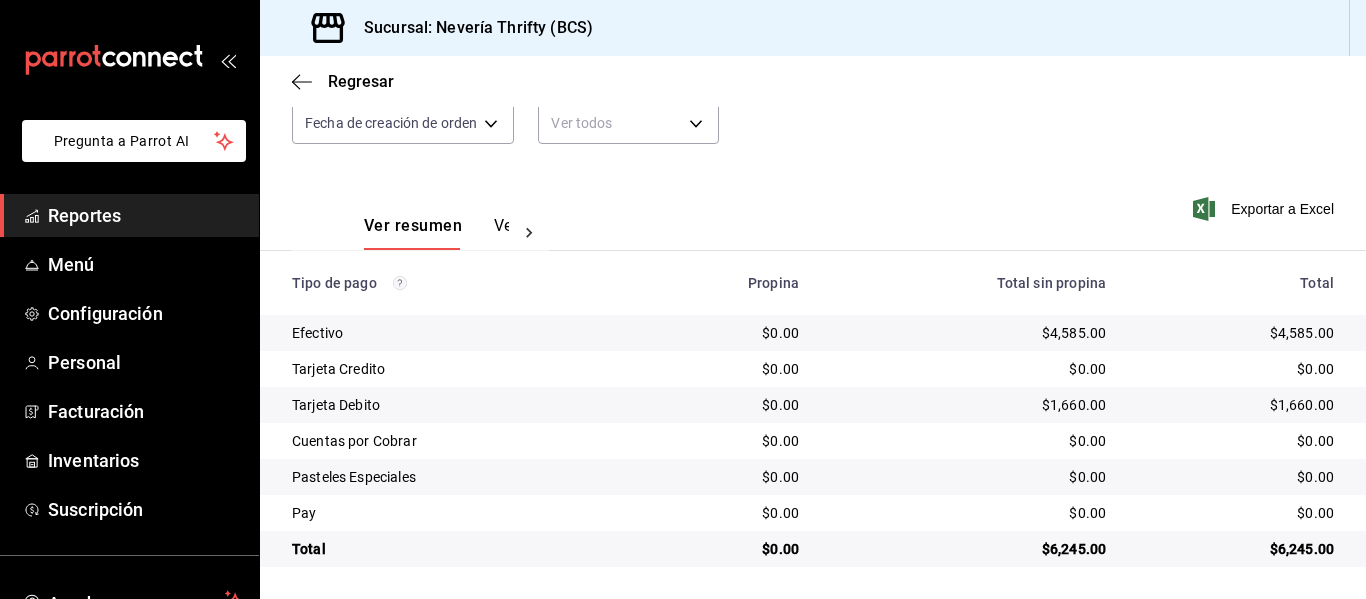 click on "Reportes" at bounding box center (145, 215) 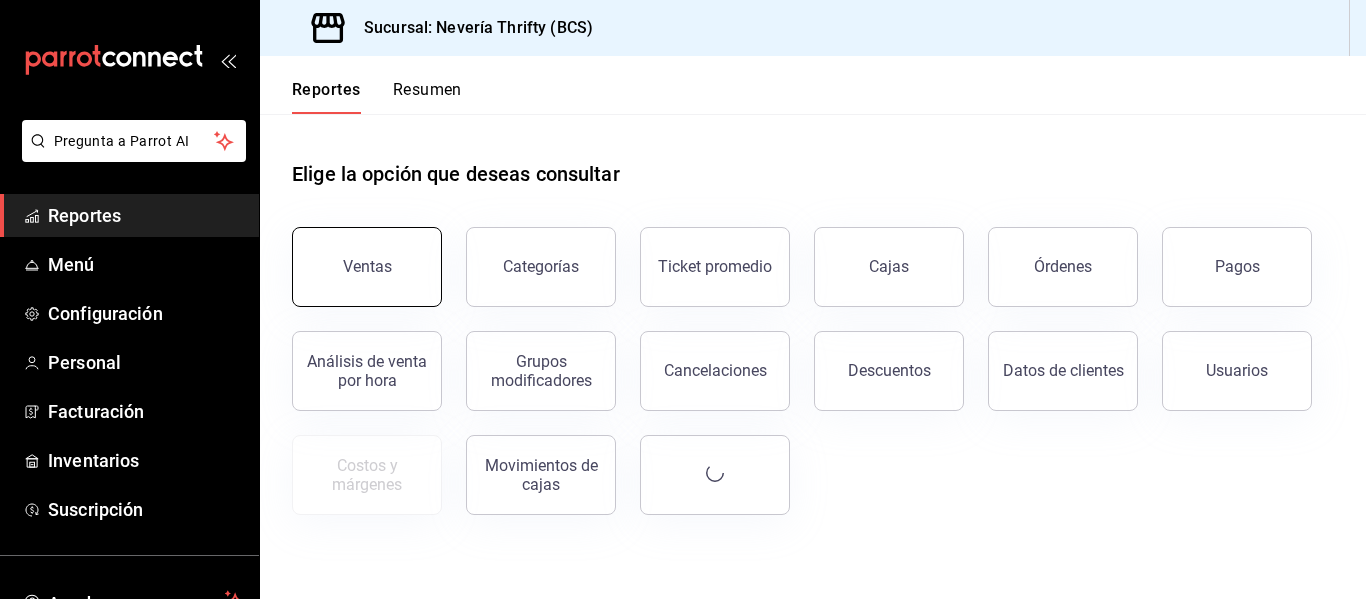 click on "Ventas" at bounding box center (367, 266) 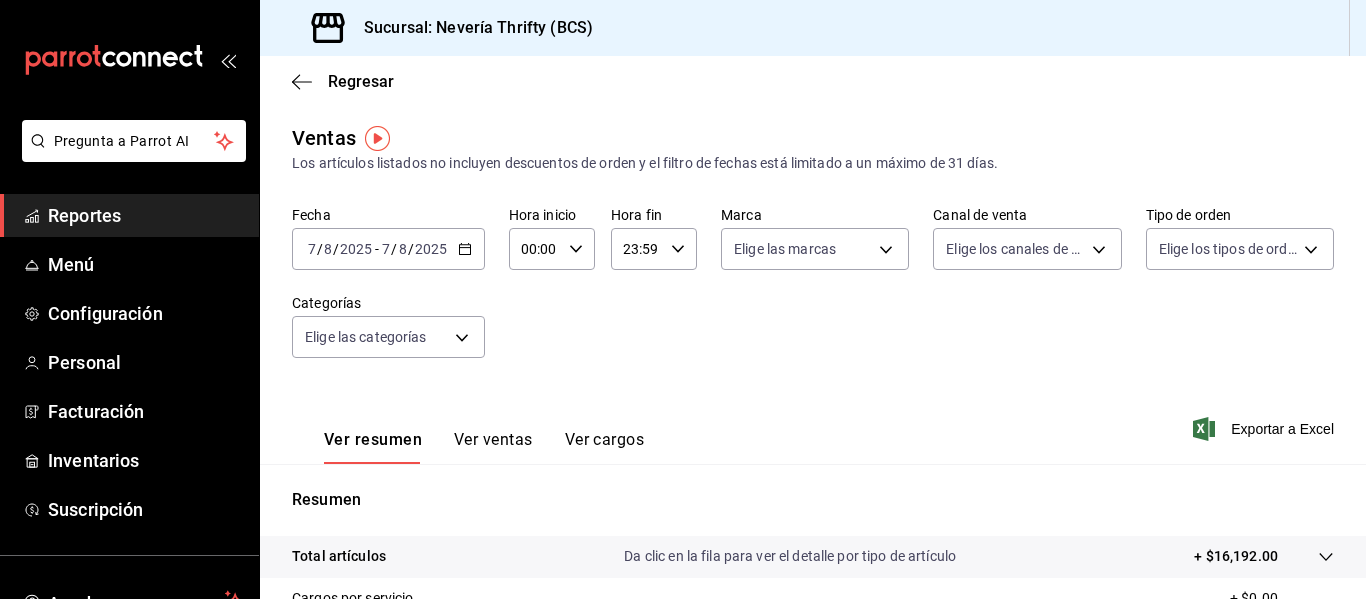 drag, startPoint x: 480, startPoint y: 436, endPoint x: 964, endPoint y: 321, distance: 497.4746 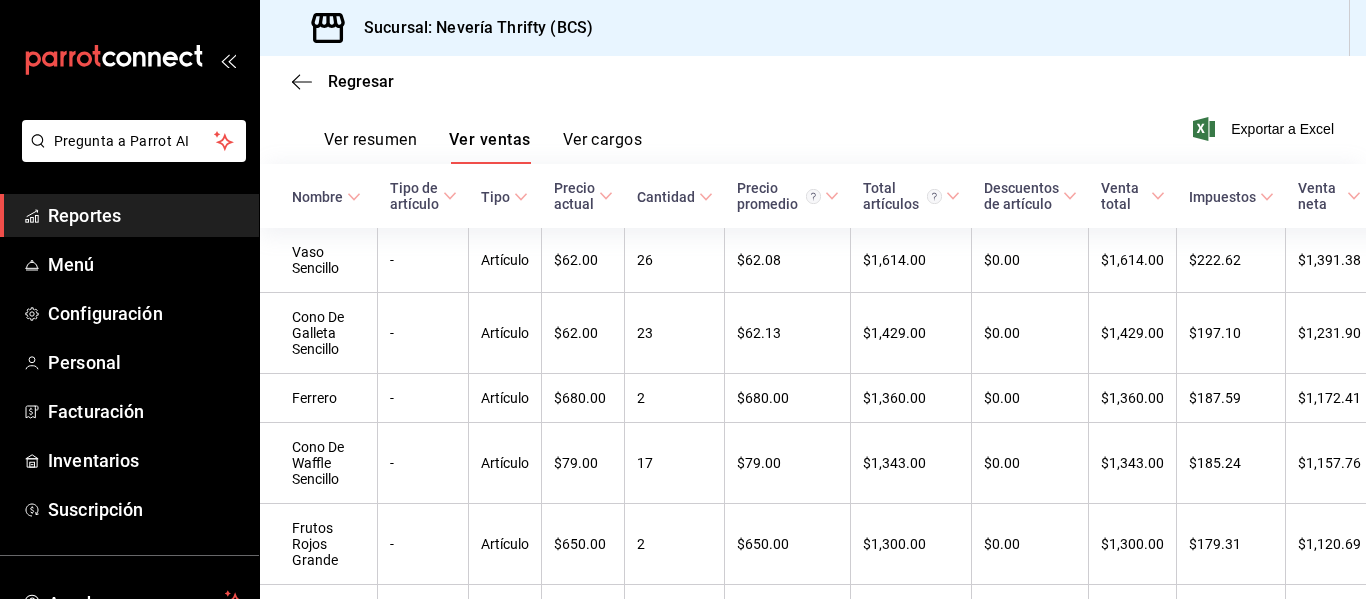 scroll, scrollTop: 100, scrollLeft: 0, axis: vertical 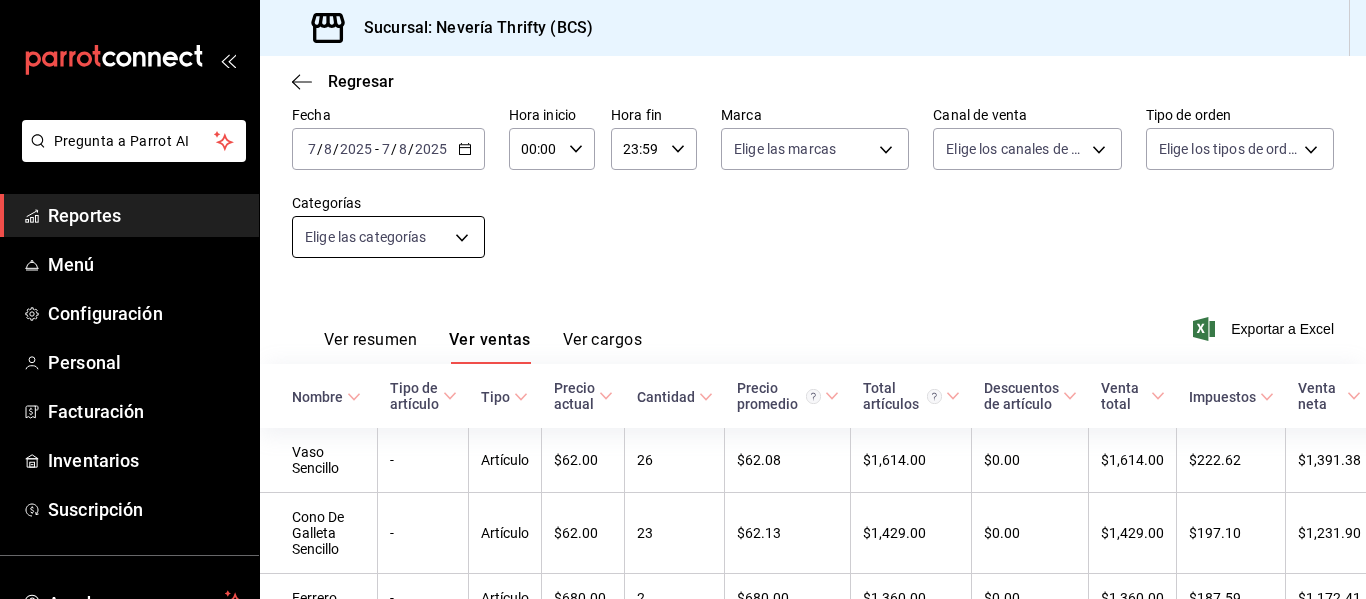 click on "Pregunta a Parrot AI Reportes   Menú   Configuración   Personal   Facturación   Inventarios   Suscripción   Ayuda Recomienda Parrot   [FIRST] [LAST]   Sugerir nueva función   Sucursal: Nevería Thrifty (BCS) Regresar Ventas Los artículos listados no incluyen descuentos de orden y el filtro de fechas está limitado a un máximo de 31 días. Fecha [DATE] [DATE] - [DATE] [DATE] Hora inicio 00:00 Hora inicio Hora fin 23:59 Hora fin Marca Elige las marcas Canal de venta Elige los canales de venta Tipo de orden Elige los tipos de orden Categorías Elige las categorías Ver resumen Ver ventas Ver cargos Exportar a Excel Nombre Tipo de artículo Tipo Precio actual Cantidad Precio promedio   Total artículos   Descuentos de artículo Venta total Impuestos Venta neta Vaso Sencillo - Artículo $62.00 26 $62.08 $1,614.00 $0.00 $1,614.00 $222.62 $1,391.38 Cono De Galleta Sencillo - Artículo $62.00 23 $62.13 $1,429.00 $0.00 $1,429.00 $197.10 $1,231.90 Ferrero - Artículo $680.00 2 $0.00" at bounding box center [683, 299] 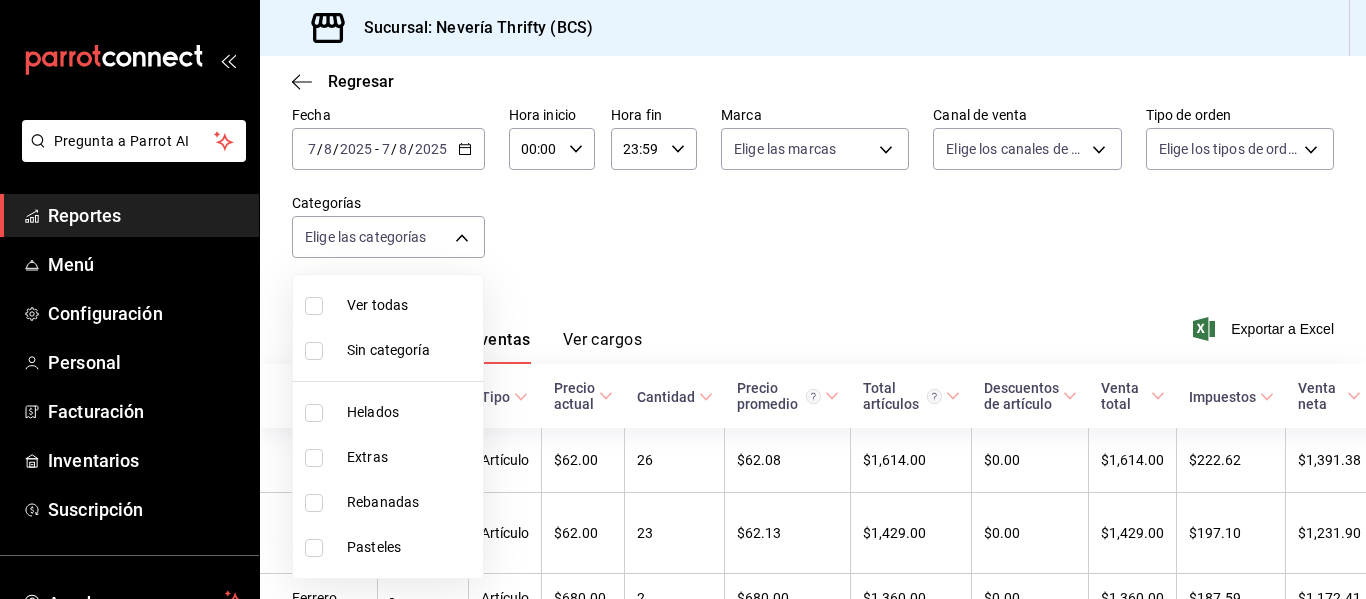 click at bounding box center [314, 548] 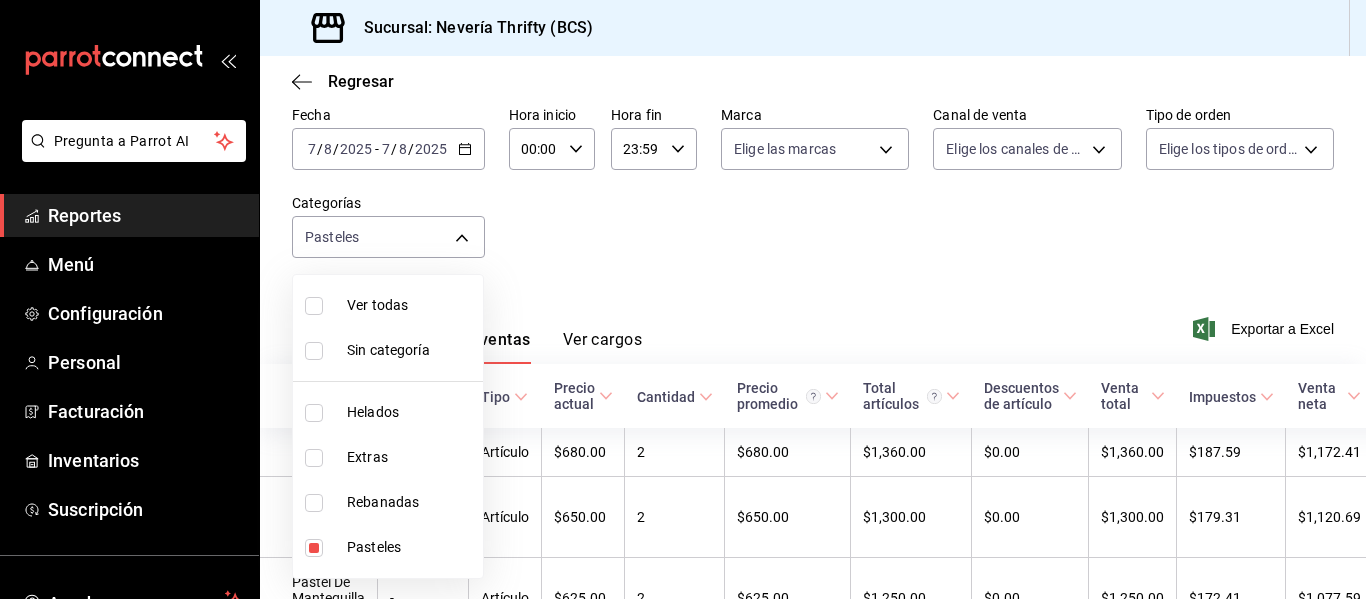 click at bounding box center [683, 299] 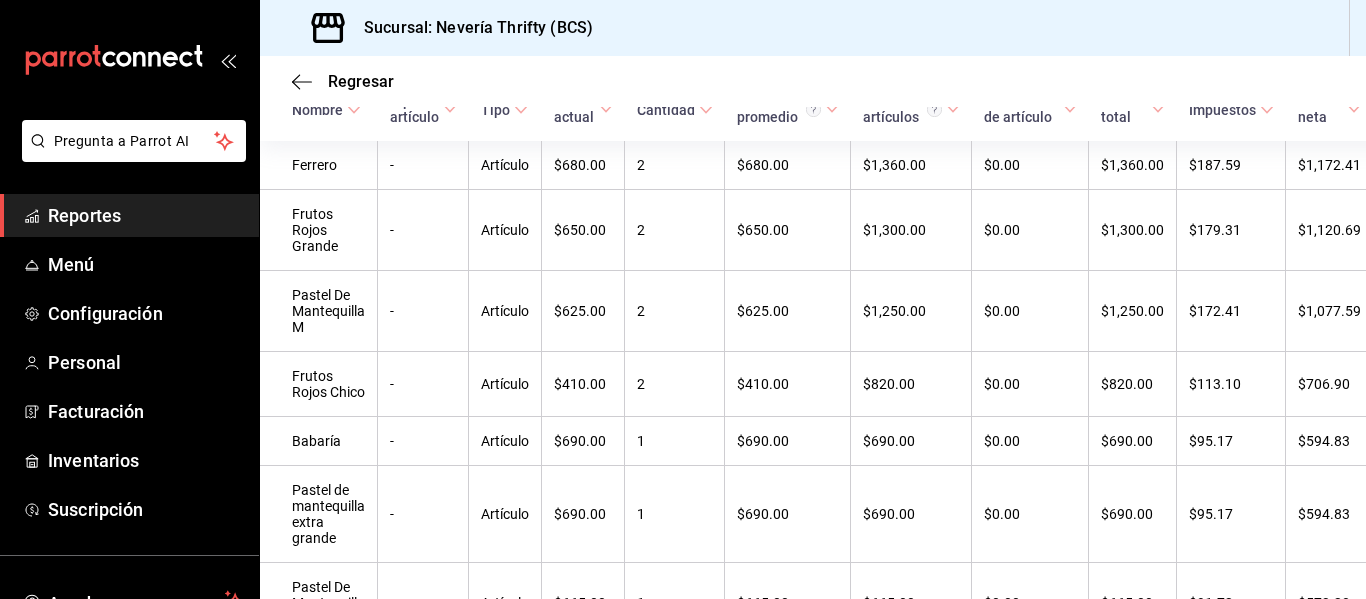 scroll, scrollTop: 392, scrollLeft: 0, axis: vertical 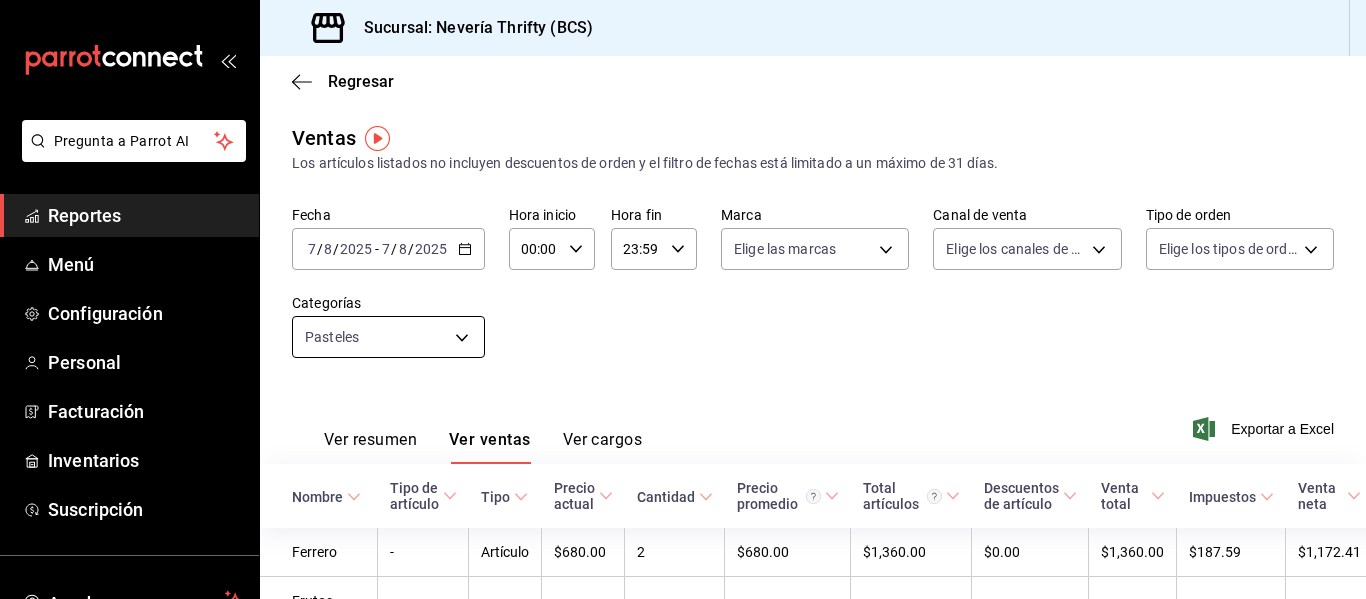click on "Pregunta a Parrot AI Reportes   Menú   Configuración   Personal   Facturación   Inventarios   Suscripción   Ayuda Recomienda Parrot   [FIRST] [LAST]   Sugerir nueva función   Sucursal: Nevería Thrifty (BCS) Regresar Ventas Los artículos listados no incluyen descuentos de orden y el filtro de fechas está limitado a un máximo de 31 días. Fecha [DATE] [DATE] - [DATE] [DATE] Hora inicio 00:00 Hora inicio Hora fin 23:59 Hora fin Marca Elige las marcas Canal de venta Elige los canales de venta Tipo de orden Elige los tipos de orden Categorías Pasteles [UUID] Ver resumen Ver ventas Ver cargos Exportar a Excel Nombre Tipo de artículo Tipo Precio actual Cantidad Precio promedio   Total artículos   Descuentos de artículo Venta total Impuestos Venta neta Ferrero - Artículo $680.00 2 $680.00 $1,360.00 $0.00 $1,360.00 $187.59 $1,172.41 Frutos Rojos Grande - Artículo $650.00 2 $650.00 $1,300.00 $0.00 $1,300.00 $179.31 $1,120.69 - Artículo $625.00" at bounding box center (683, 299) 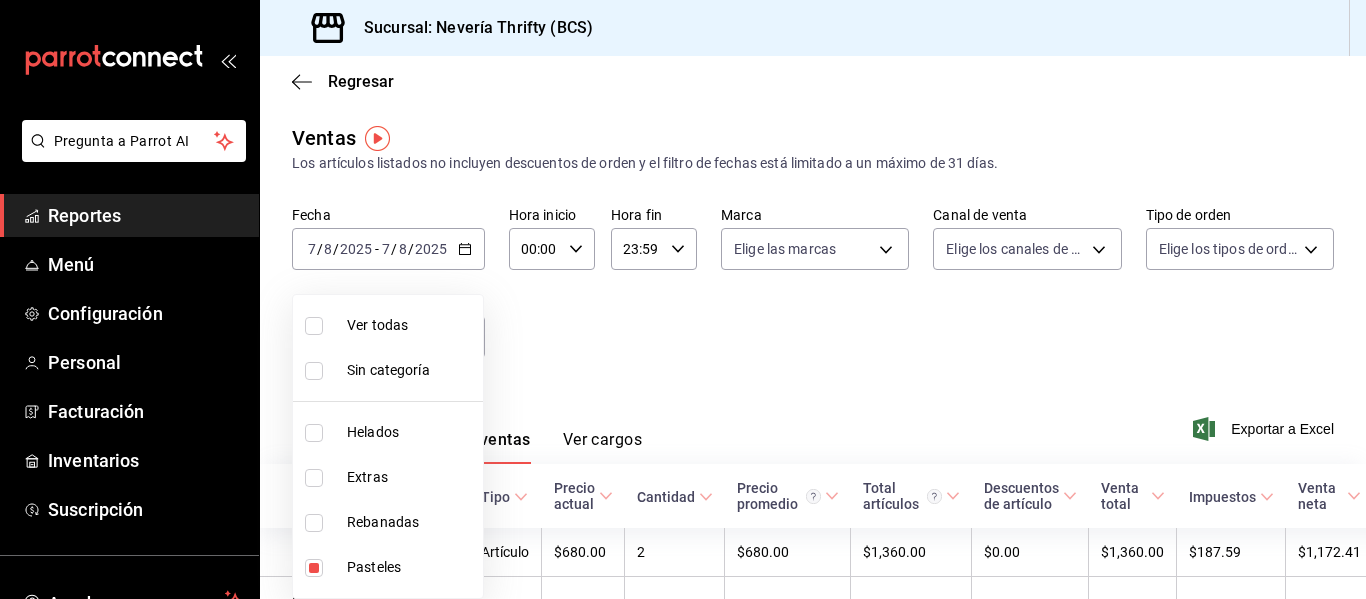 click at bounding box center [314, 568] 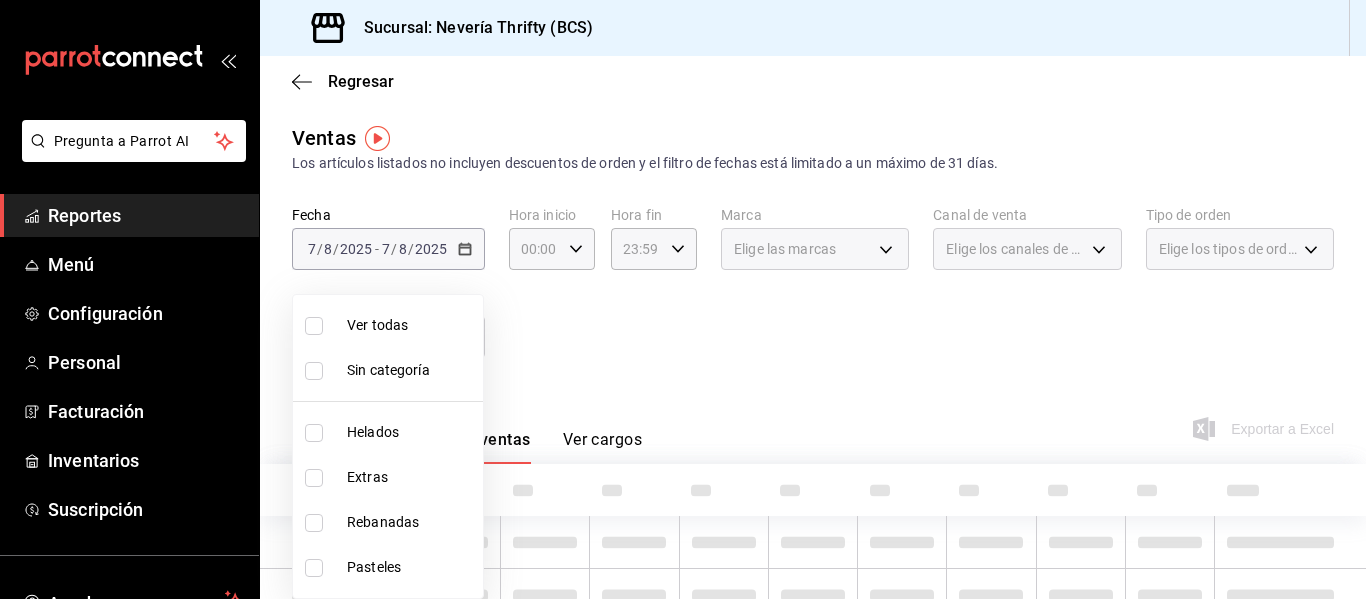click at bounding box center (314, 523) 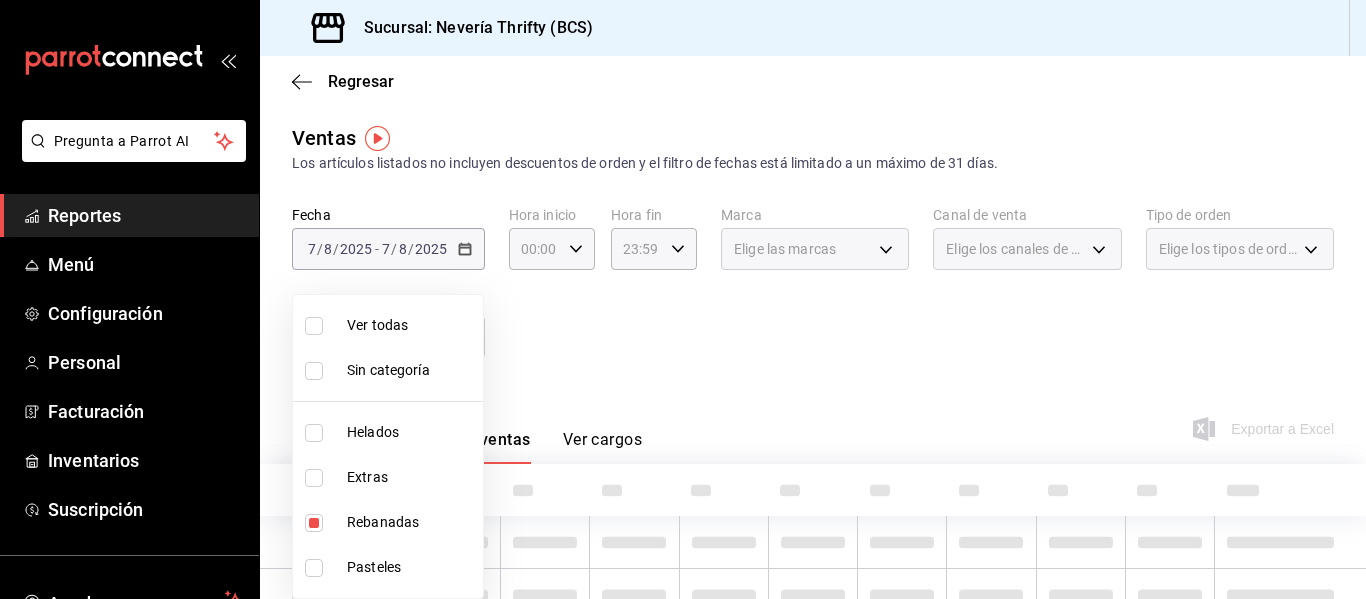 click at bounding box center [683, 299] 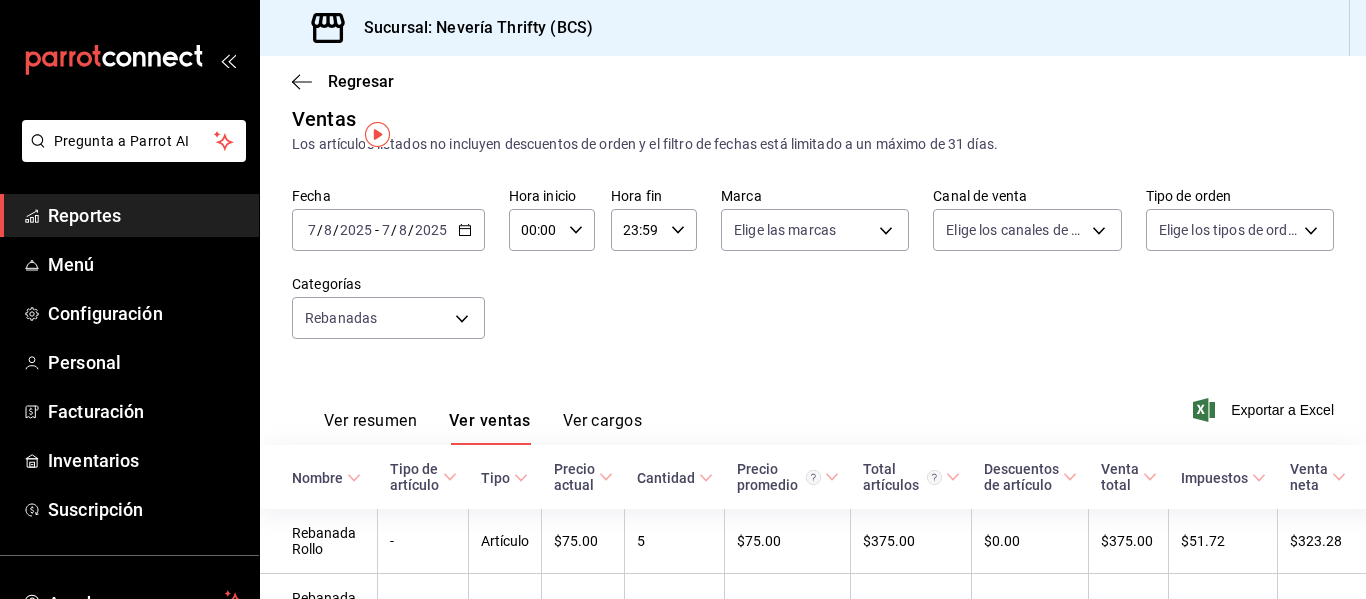 scroll, scrollTop: 0, scrollLeft: 0, axis: both 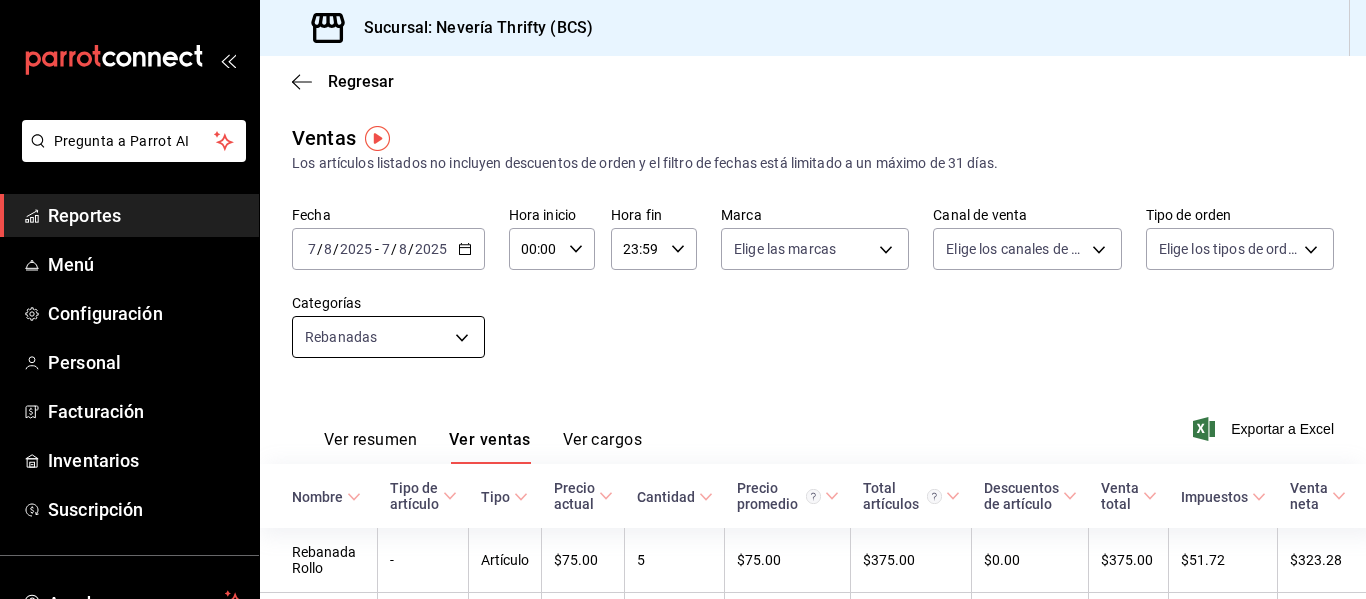 click on "Pregunta a Parrot AI Reportes   Menú   Configuración   Personal   Facturación   Inventarios   Suscripción   Ayuda Recomienda Parrot   [FIRST] [LAST]   Sugerir nueva función   Sucursal: Nevería Thrifty (BCS) Regresar Ventas Los artículos listados no incluyen descuentos de orden y el filtro de fechas está limitado a un máximo de 31 días. Fecha [DATE] [DATE] - [DATE] [DATE] Hora inicio 00:00 Hora inicio Hora fin 23:59 Hora fin Marca Elige las marcas Canal de venta Elige los canales de venta Tipo de orden Elige los tipos de orden Categorías Rebanadas [UUID] Ver resumen Ver ventas Ver cargos Exportar a Excel Nombre Tipo de artículo Tipo Precio actual Cantidad Precio promedio   Total artículos   Descuentos de artículo Venta total Impuestos Venta neta Rebanada Rollo - Artículo $75.00 5 $75.00 $375.00 $0.00 $375.00 $51.72 $323.28 Rebanada Mantequilla - Artículo $70.00 3 $70.00 $210.00 $0.00 $210.00 $28.97 $181.03 Rebanada Chocolate - $70.00 1" at bounding box center (683, 299) 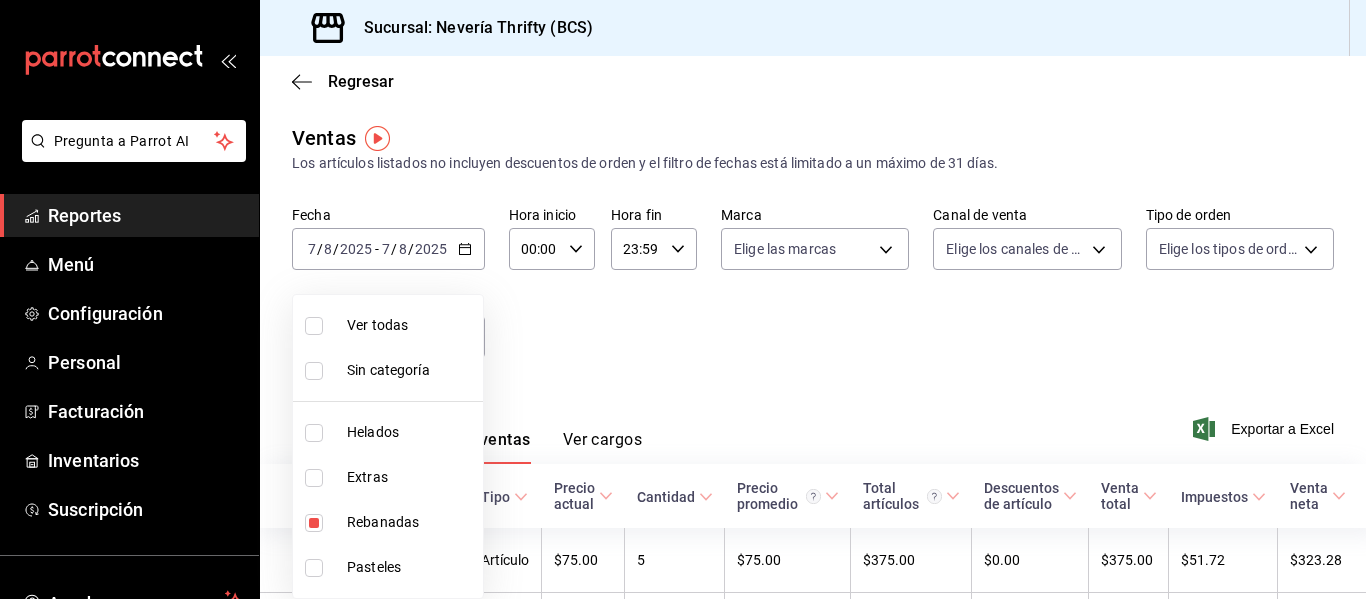 click at bounding box center [314, 523] 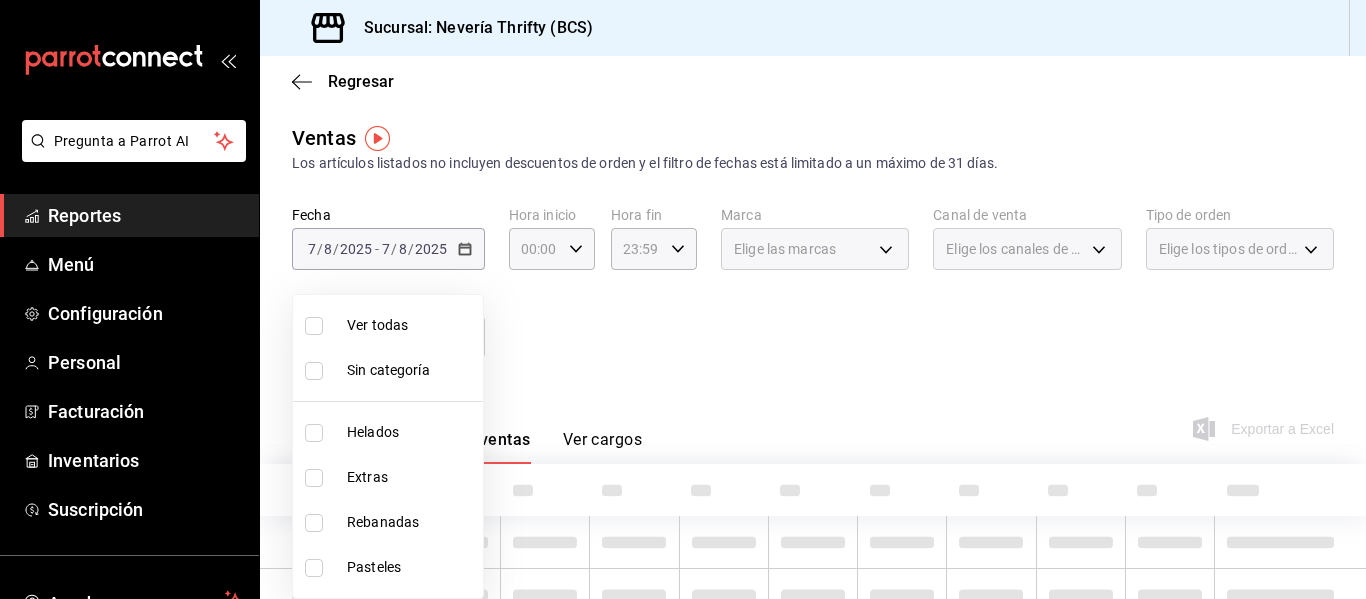 drag, startPoint x: 320, startPoint y: 434, endPoint x: 316, endPoint y: 422, distance: 12.649111 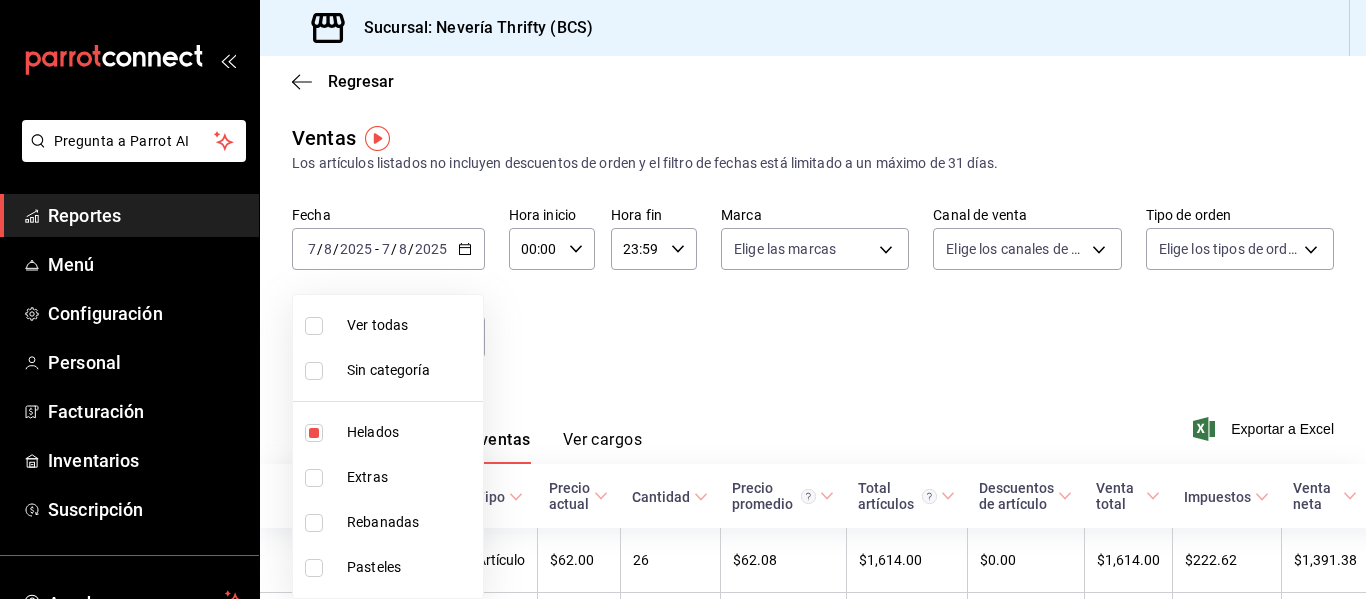 click at bounding box center [683, 299] 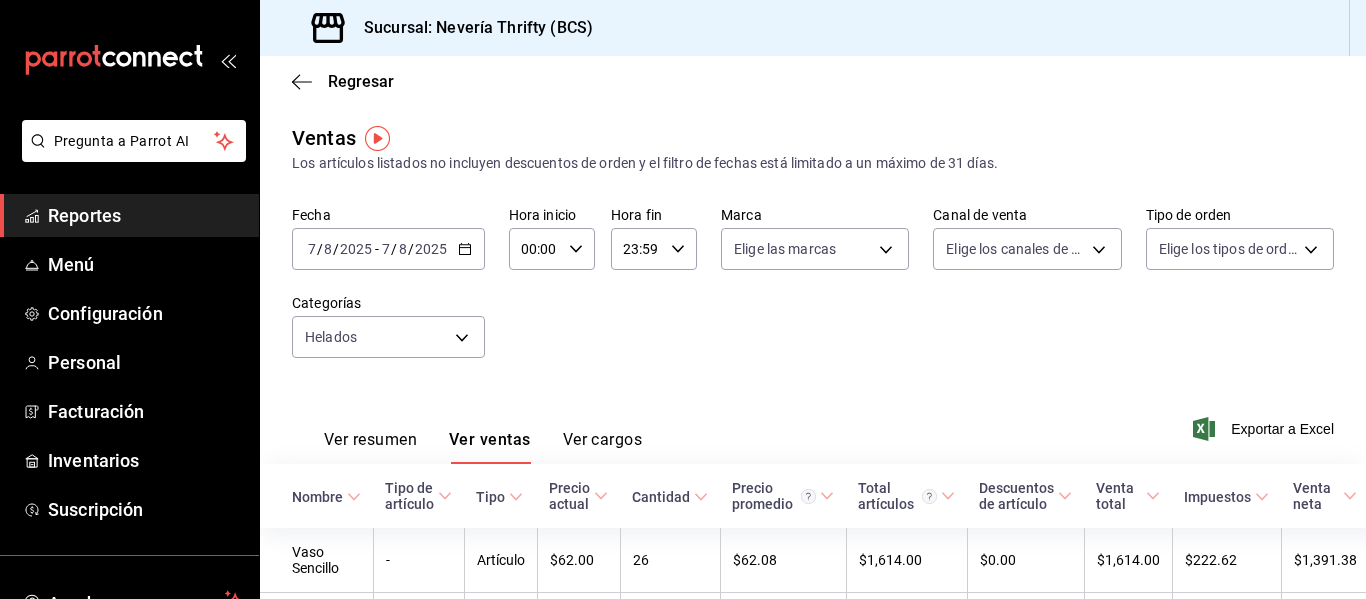 click on "Nombre" at bounding box center (316, 496) 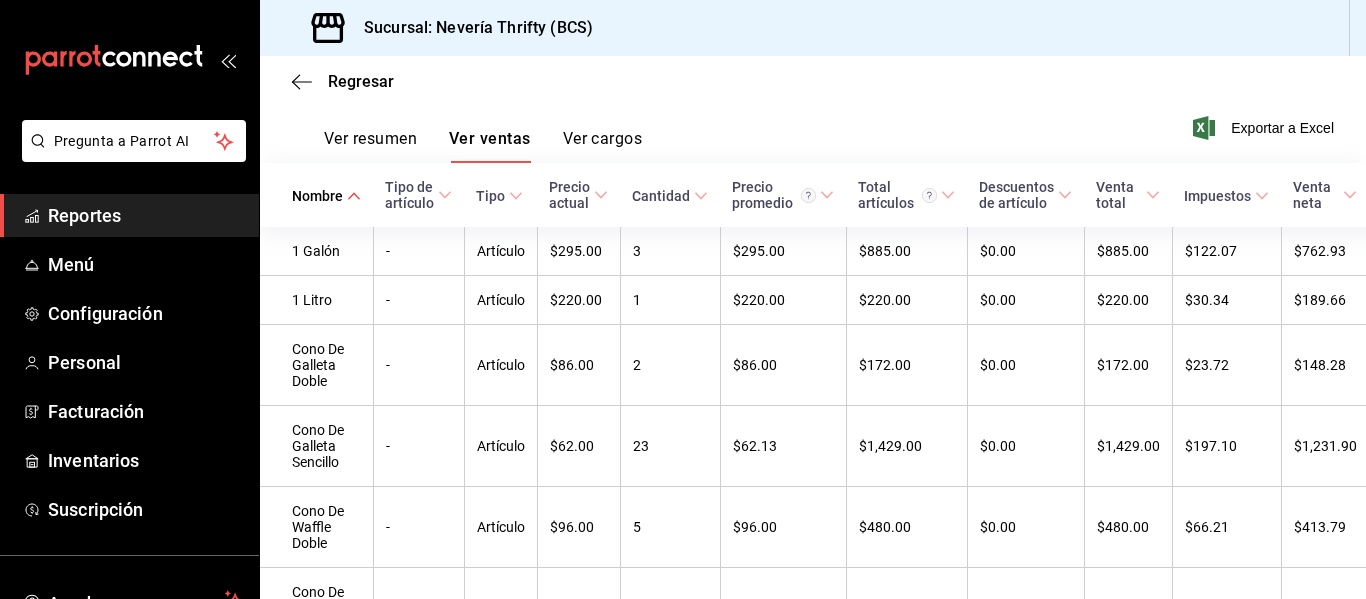 scroll, scrollTop: 312, scrollLeft: 0, axis: vertical 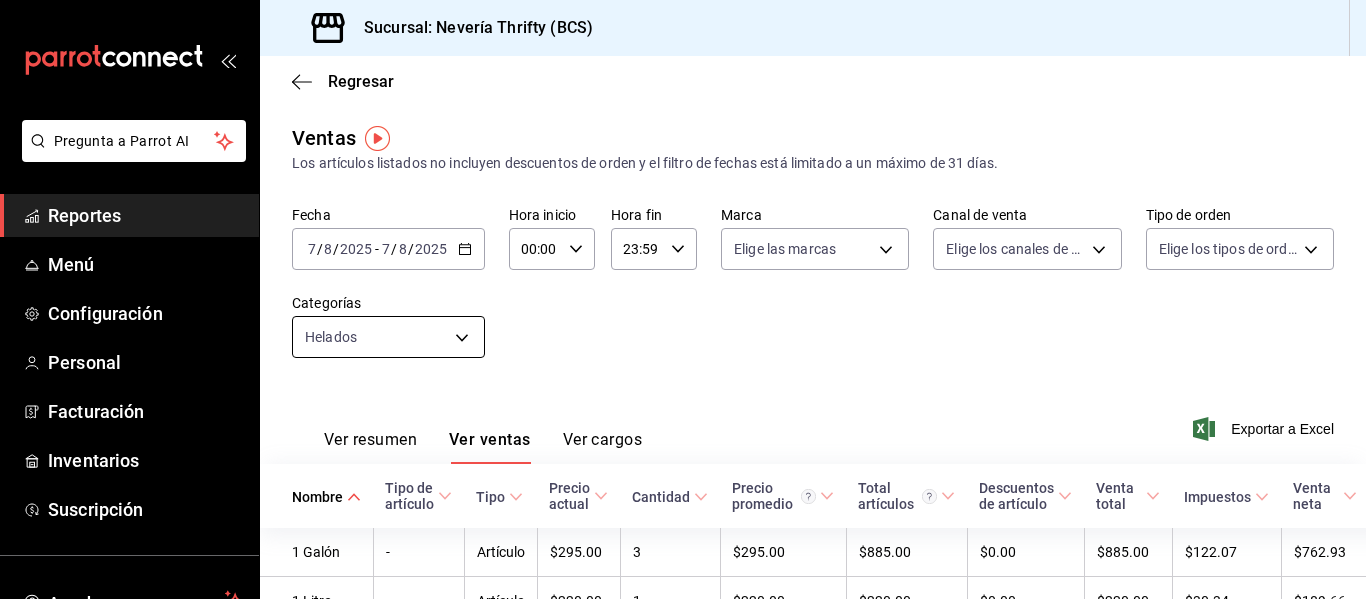 click on "Pregunta a Parrot AI Reportes   Menú   Configuración   Personal   Facturación   Inventarios   Suscripción   Ayuda Recomienda Parrot   [FIRST] [LAST]   Sugerir nueva función   Sucursal: Nevería Thrifty (BCS) Regresar Ventas Los artículos listados no incluyen descuentos de orden y el filtro de fechas está limitado a un máximo de 31 días. Fecha [DATE] [DATE] - [DATE] [DATE] Hora inicio 00:00 Hora inicio Hora fin 23:59 Hora fin Marca Elige las marcas Canal de venta Elige los canales de venta Tipo de orden Elige los tipos de orden Categorías Helados [UUID] Ver resumen Ver ventas Ver cargos Exportar a Excel Nombre Tipo de artículo Tipo Precio actual Cantidad Precio promedio   Total artículos   Descuentos de artículo Venta total Impuestos Venta neta 1 Galón - Artículo $295.00 3 $295.00 $885.00 $0.00 $885.00 $122.07 $762.93 1 Litro - Artículo $220.00 1 $220.00 $220.00 $0.00 $220.00 $30.34 $189.66 Cono De Galleta Doble - Artículo $86.00 2 -" at bounding box center [683, 299] 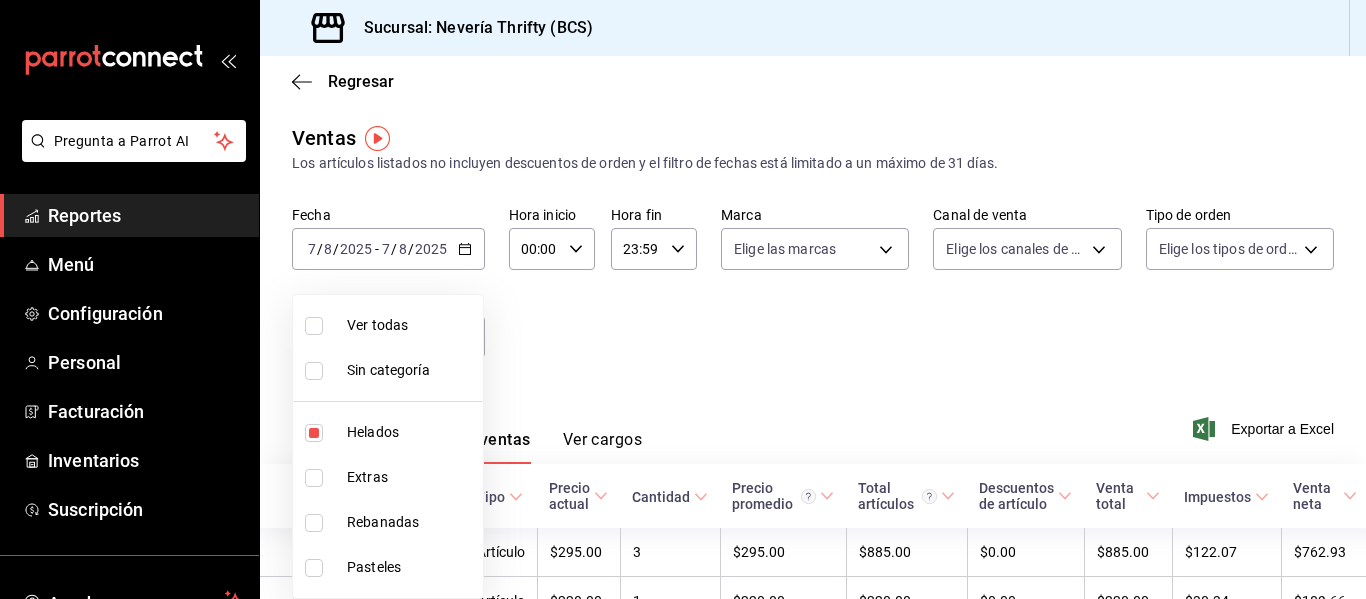click at bounding box center (314, 433) 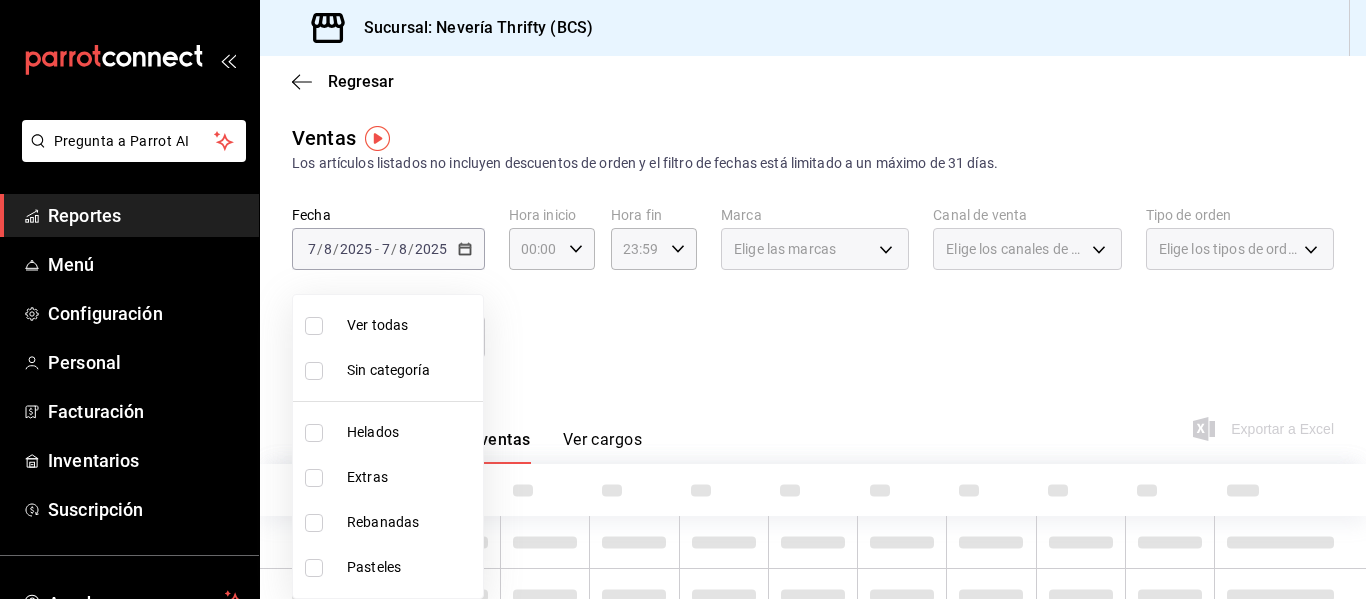 click at bounding box center (314, 478) 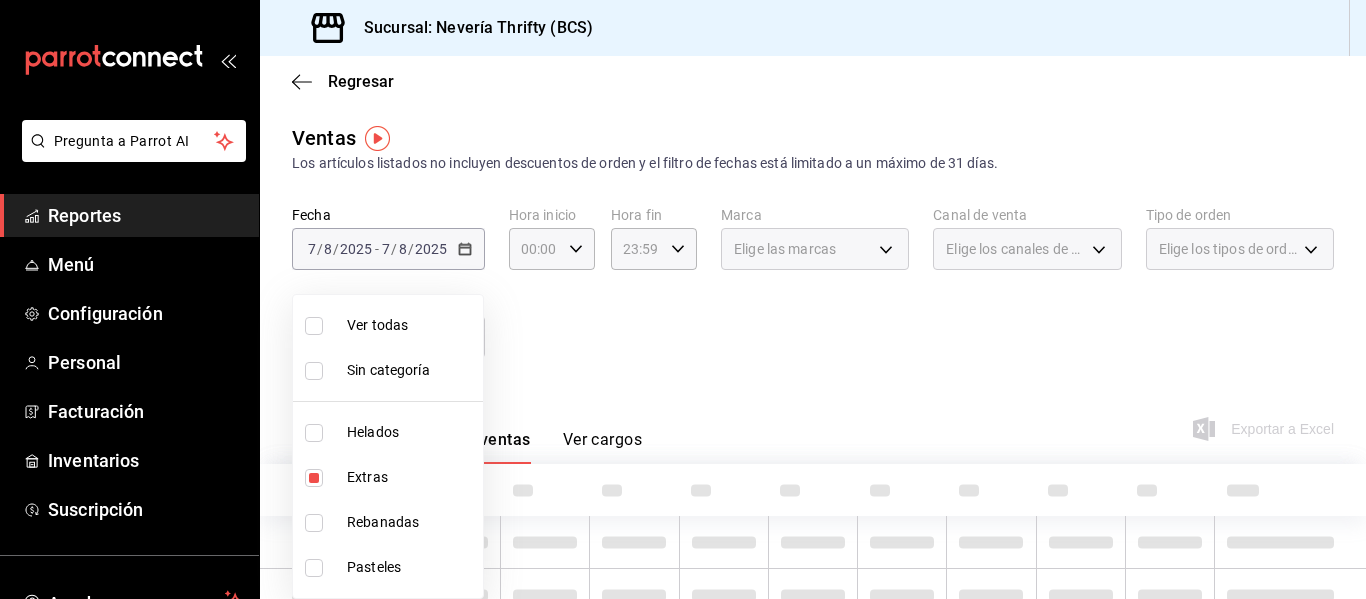 click at bounding box center [683, 299] 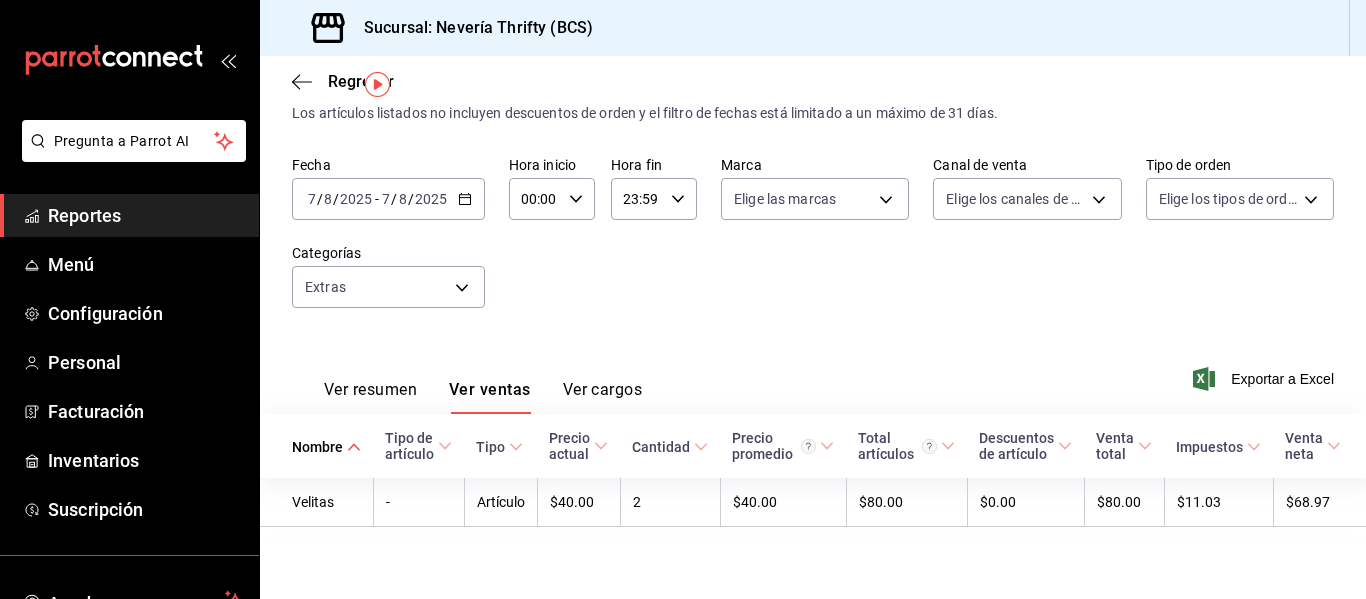 scroll, scrollTop: 68, scrollLeft: 0, axis: vertical 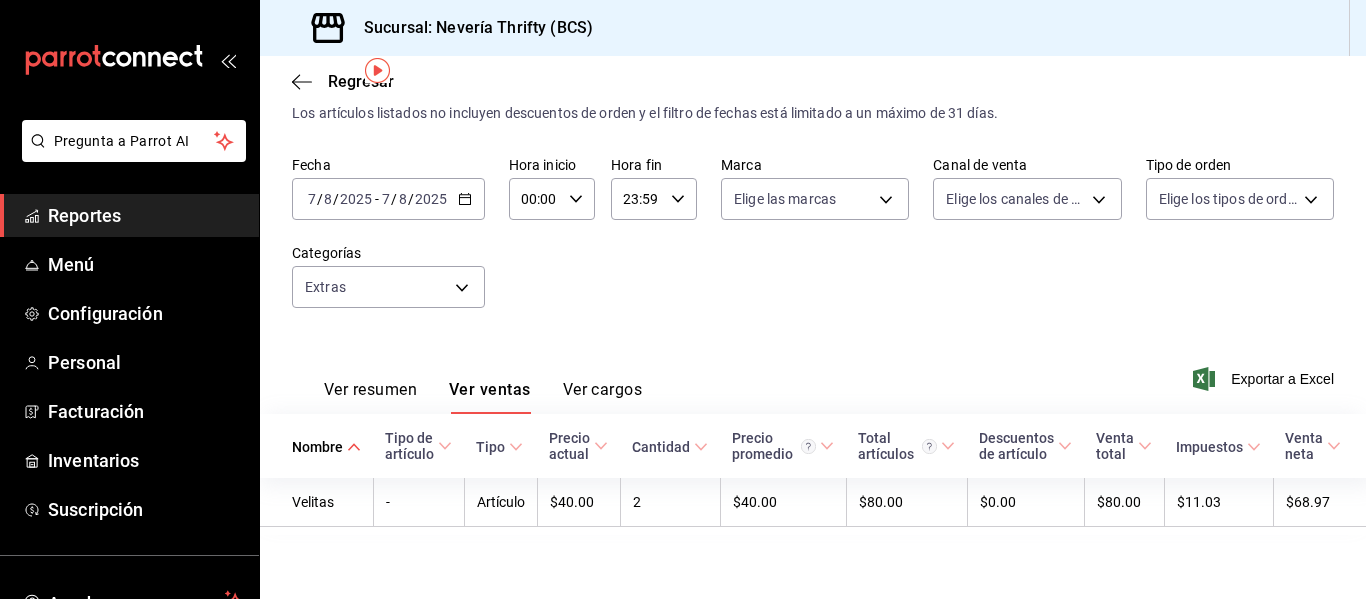 click on "Extras 2666ef43-693a-433d-8eb1-15fa94dd9228" at bounding box center [388, 283] 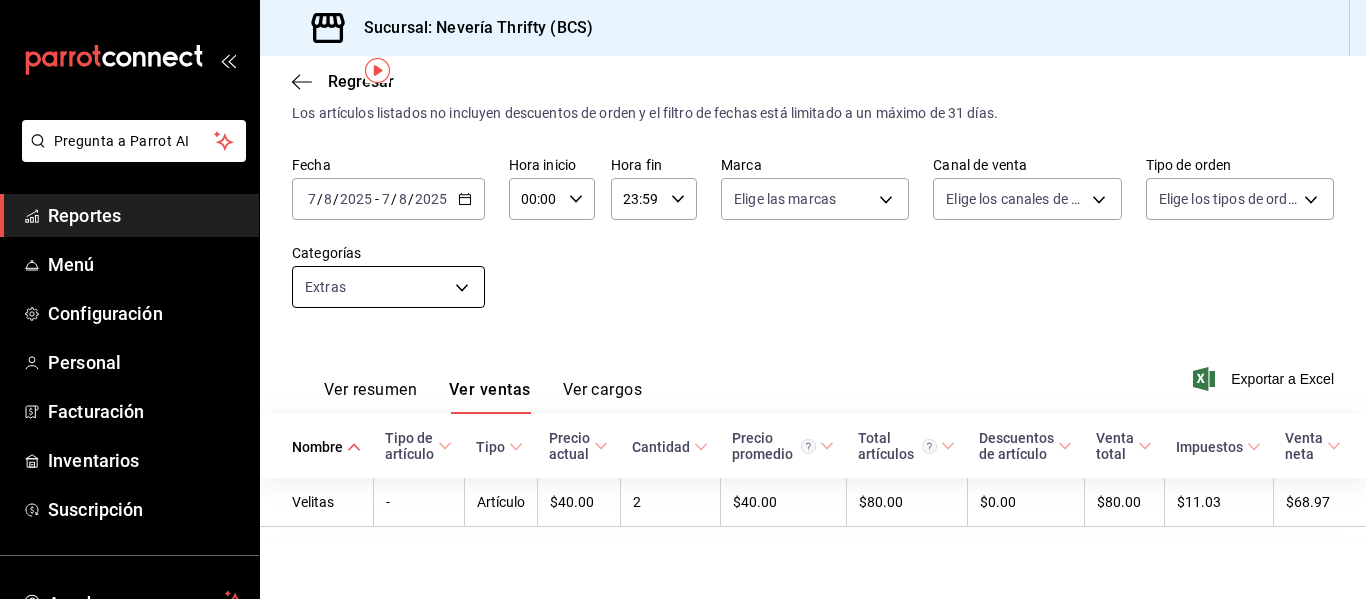 click on "Pregunta a Parrot AI Reportes   Menú   Configuración   Personal   Facturación   Inventarios   Suscripción   Ayuda Recomienda Parrot   [FIRST] [LAST]   Sugerir nueva función   Sucursal: Nevería Thrifty (BCS) Regresar Ventas Los artículos listados no incluyen descuentos de orden y el filtro de fechas está limitado a un máximo de 31 días. Fecha [DATE] [DATE] - [DATE] [DATE] Hora inicio 00:00 Hora inicio Hora fin 23:59 Hora fin Marca Elige las marcas Canal de venta Elige los canales de venta Tipo de orden Elige los tipos de orden Categorías Extras [UUID] Ver resumen Ver ventas Ver cargos Exportar a Excel Nombre Tipo de artículo Tipo Precio actual Cantidad Precio promedio   Total artículos   Descuentos de artículo Venta total Impuestos Venta neta Velitas - Artículo $40.00 2 $40.00 $80.00 $0.00 $80.00 $11.03 $68.97 Pregunta a Parrot AI Reportes   Menú   Configuración   Personal   Facturación   Inventarios   Suscripción   Ayuda" at bounding box center (683, 299) 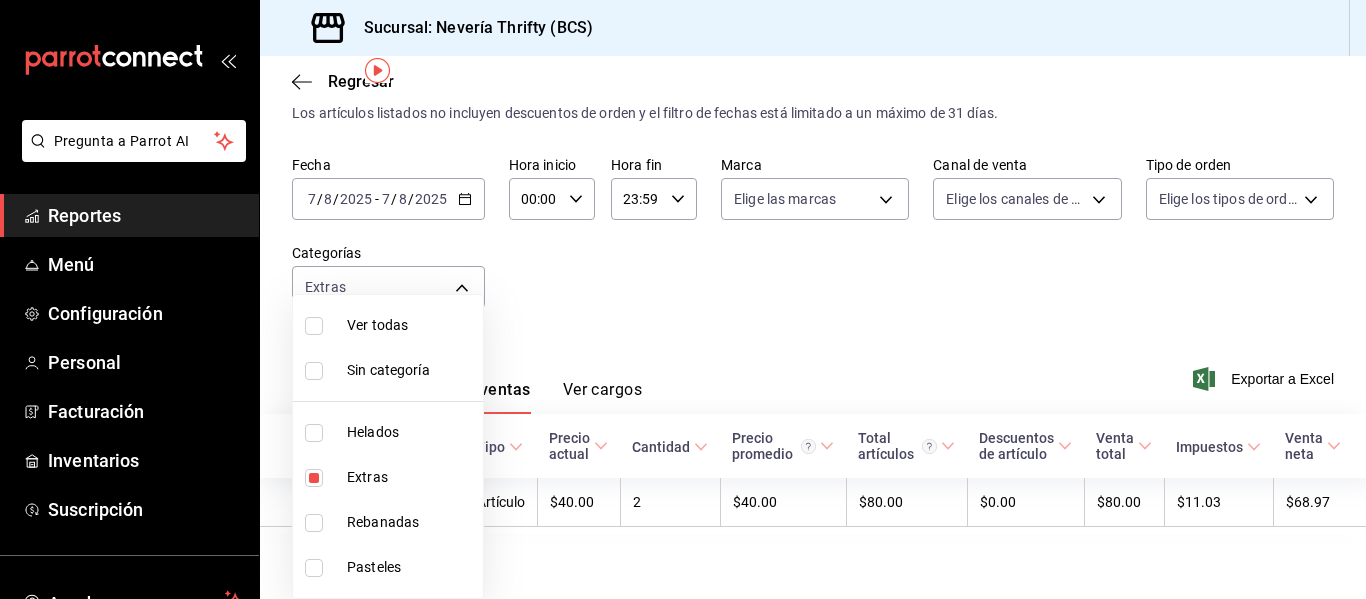 click at bounding box center (314, 478) 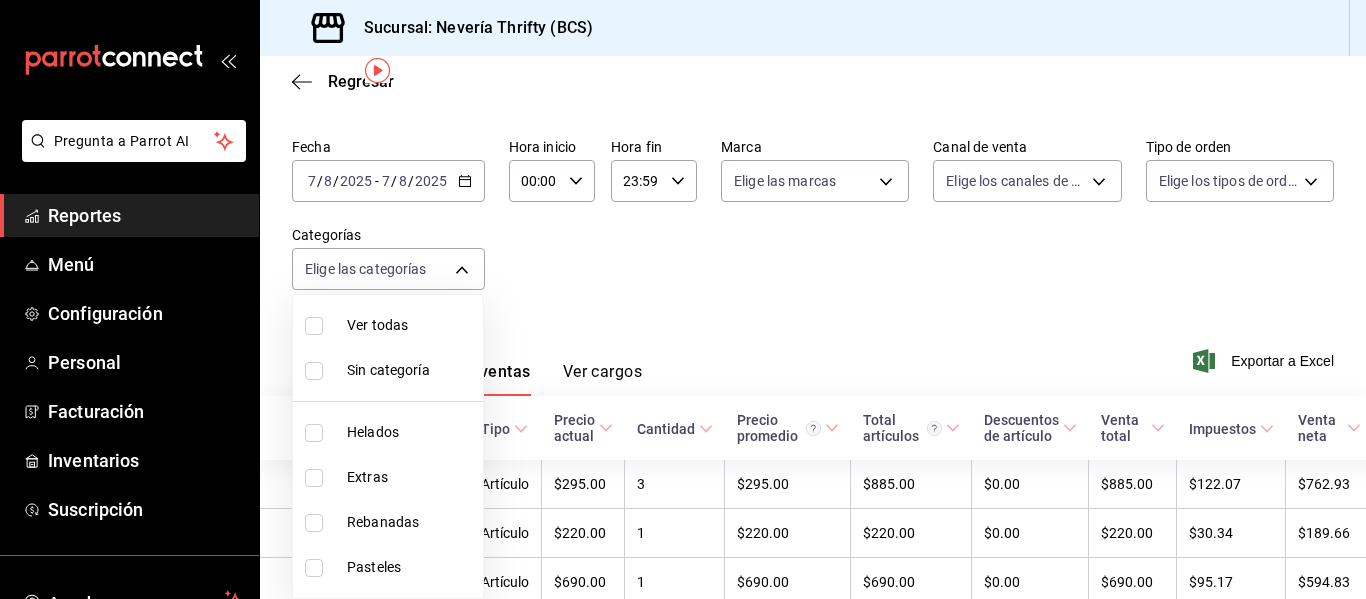click at bounding box center (314, 433) 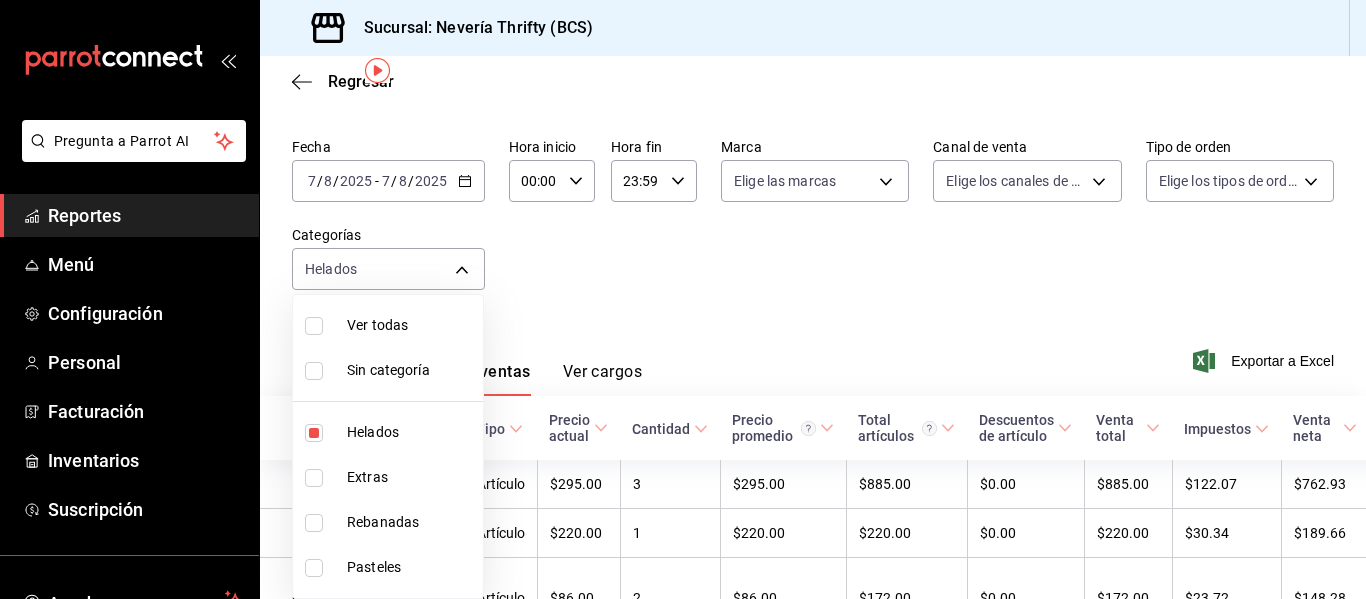 click at bounding box center (683, 299) 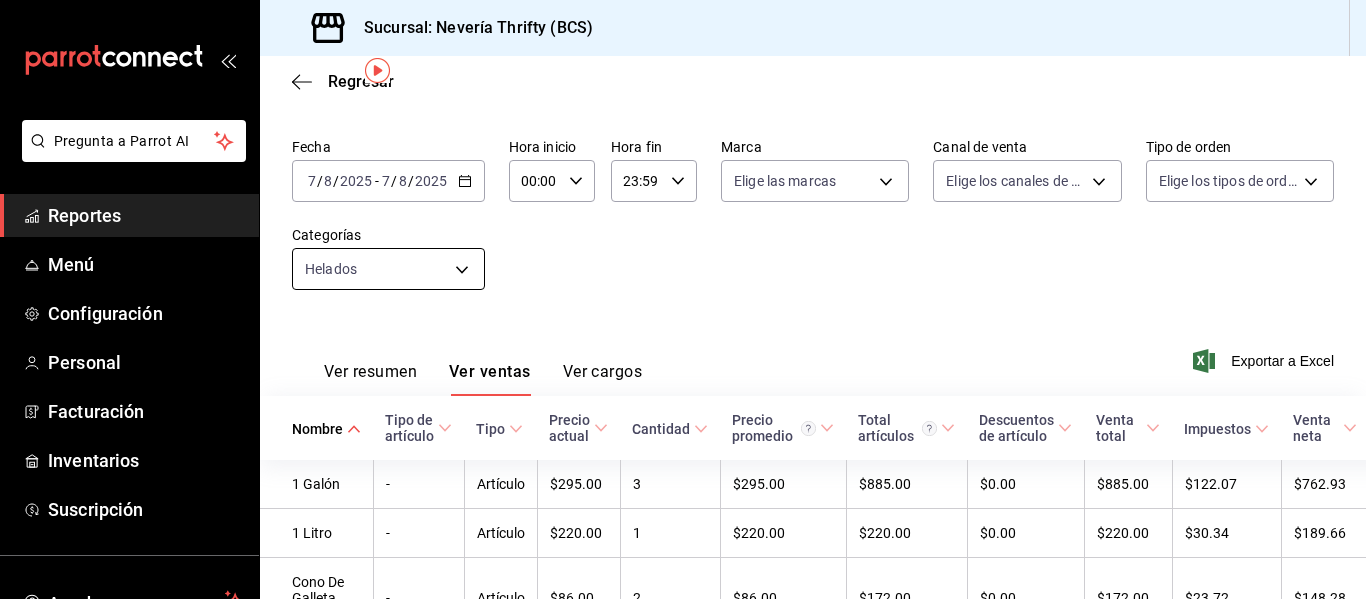 click on "Pregunta a Parrot AI Reportes   Menú   Configuración   Personal   Facturación   Inventarios   Suscripción   Ayuda Recomienda Parrot   [FIRST] [LAST]   Sugerir nueva función   Sucursal: Nevería Thrifty (BCS) Regresar Ventas Los artículos listados no incluyen descuentos de orden y el filtro de fechas está limitado a un máximo de 31 días. Fecha [DATE] [DATE] - [DATE] [DATE] Hora inicio 00:00 Hora inicio Hora fin 23:59 Hora fin Marca Elige las marcas Canal de venta Elige los canales de venta Tipo de orden Elige los tipos de orden Categorías Helados [UUID] Ver resumen Ver ventas Ver cargos Exportar a Excel Nombre Tipo de artículo Tipo Precio actual Cantidad Precio promedio   Total artículos   Descuentos de artículo Venta total Impuestos Venta neta 1 Galón - Artículo $295.00 3 $295.00 $885.00 $0.00 $885.00 $122.07 $762.93 1 Litro - Artículo $220.00 1 $220.00 $220.00 $0.00 $220.00 $30.34 $189.66 Cono De Galleta Doble - Artículo $86.00 2 -" at bounding box center [683, 299] 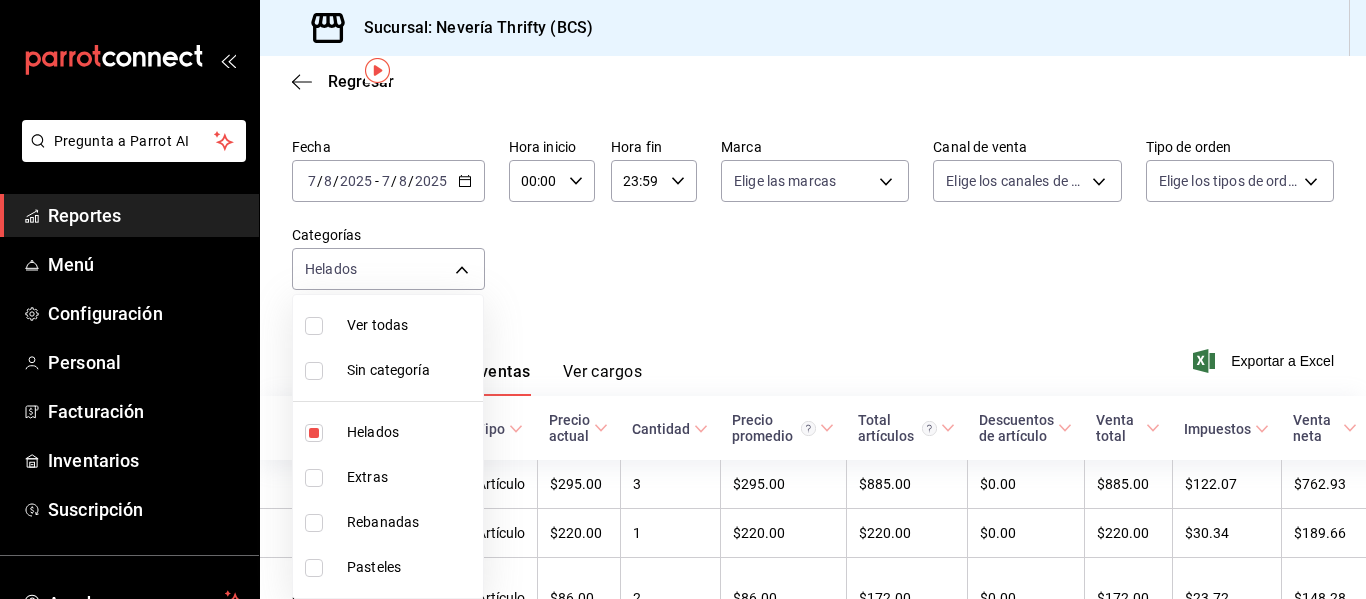 click at bounding box center [314, 433] 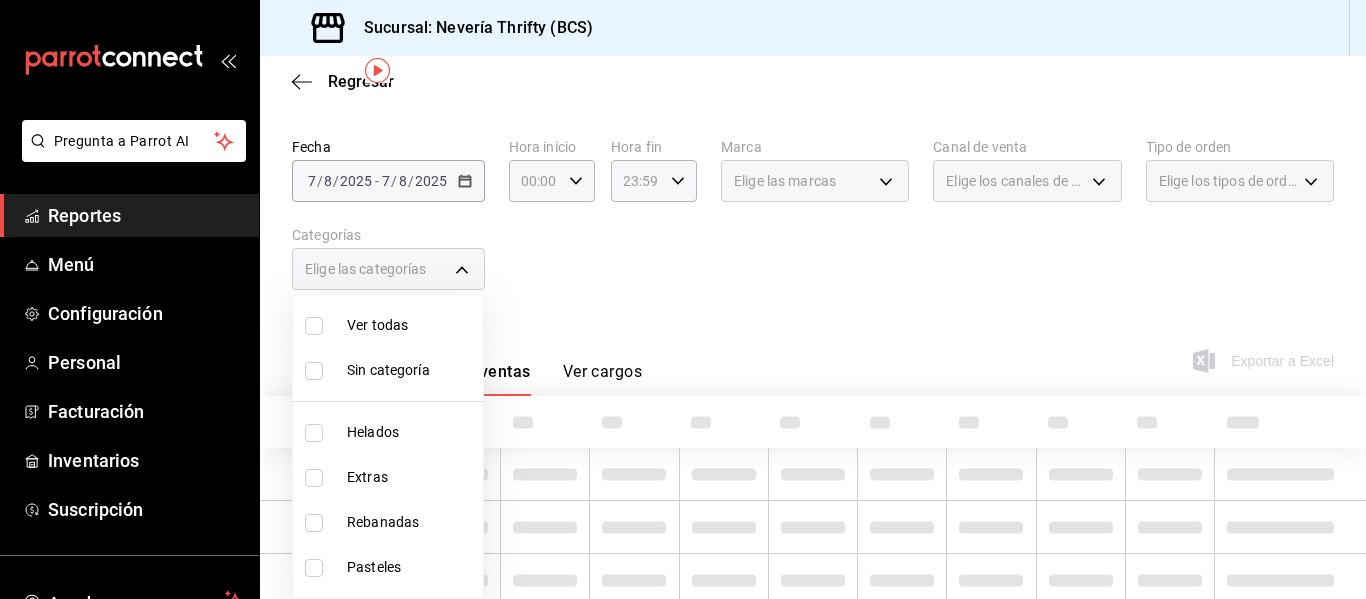 click at bounding box center (314, 568) 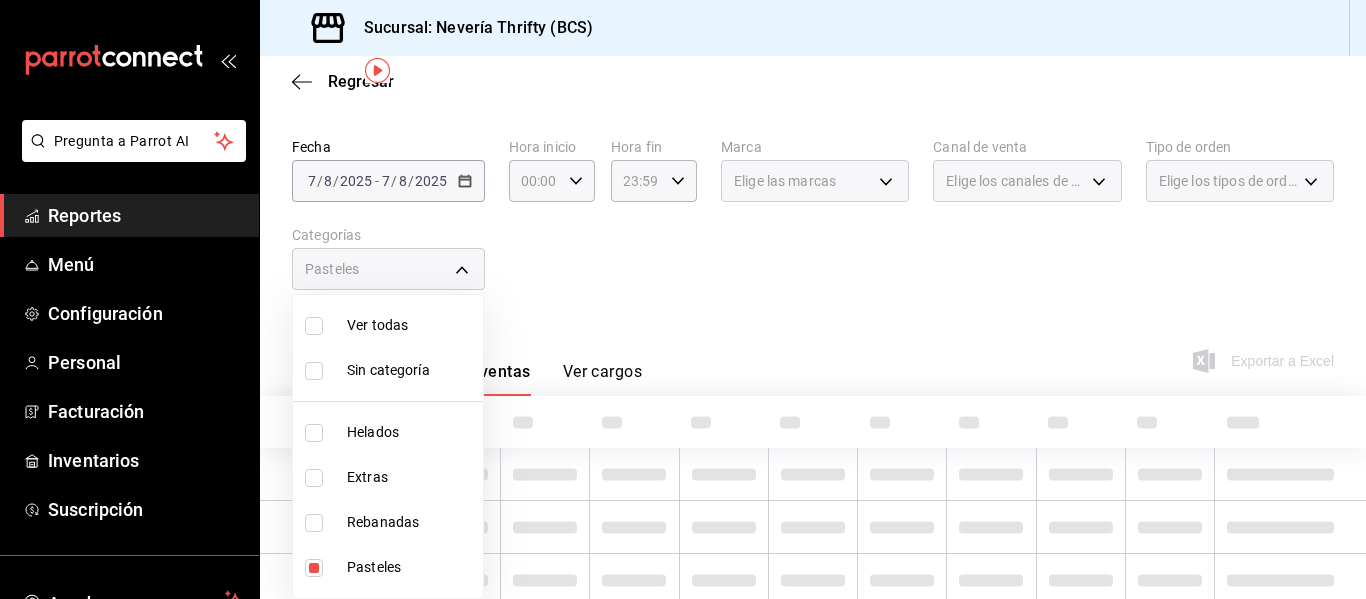click at bounding box center [683, 299] 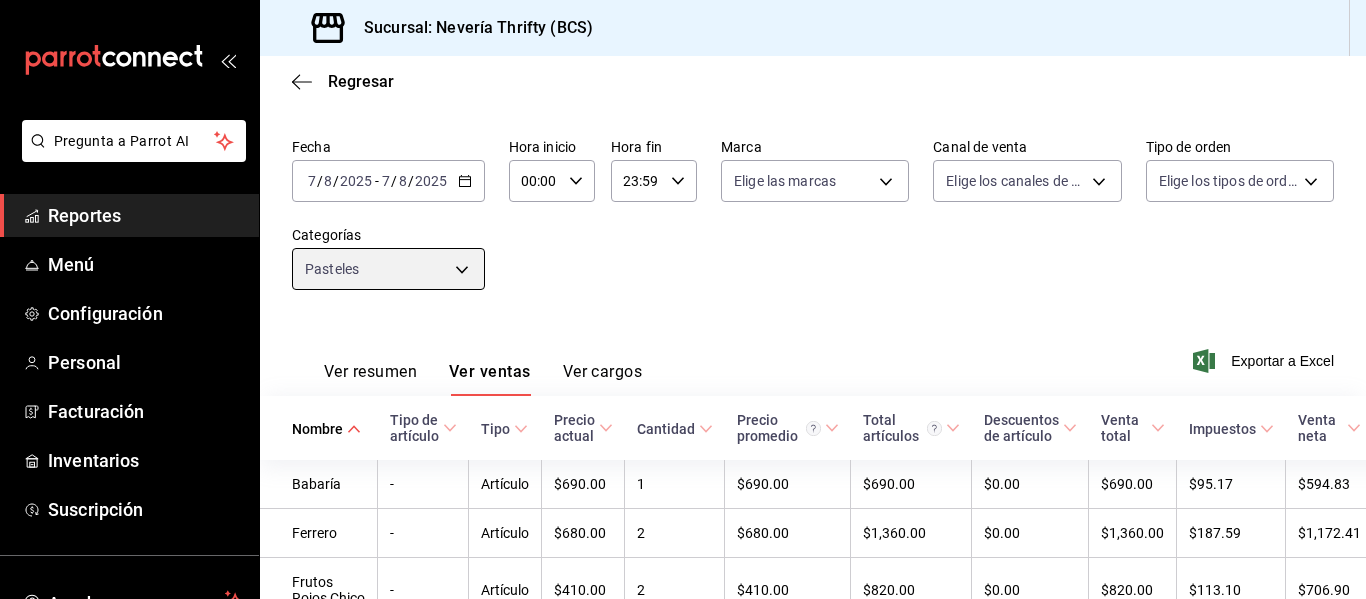 scroll, scrollTop: 368, scrollLeft: 0, axis: vertical 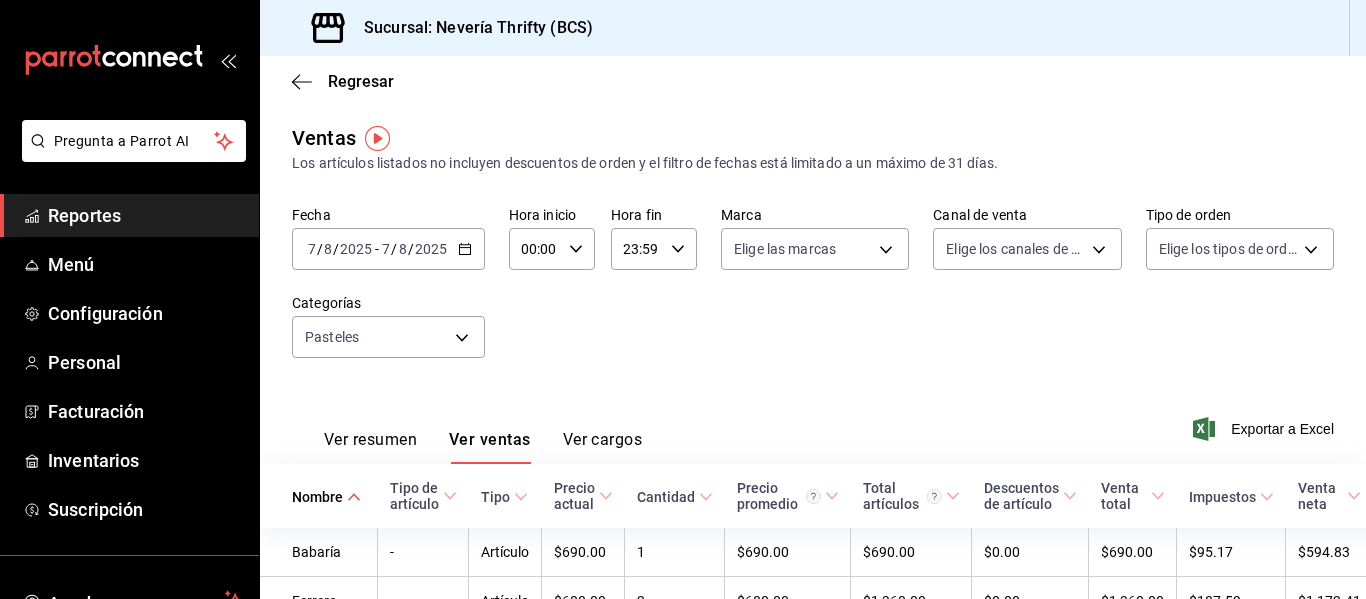 click on "Reportes" at bounding box center (145, 215) 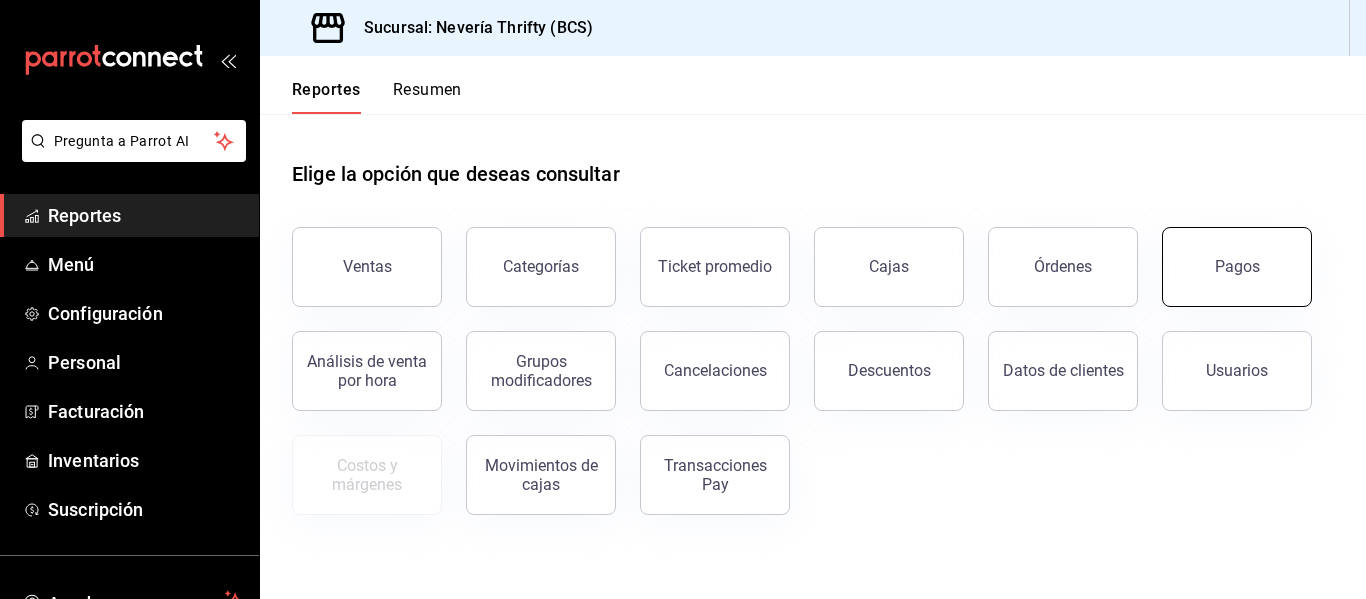 click on "Pagos" at bounding box center (1237, 266) 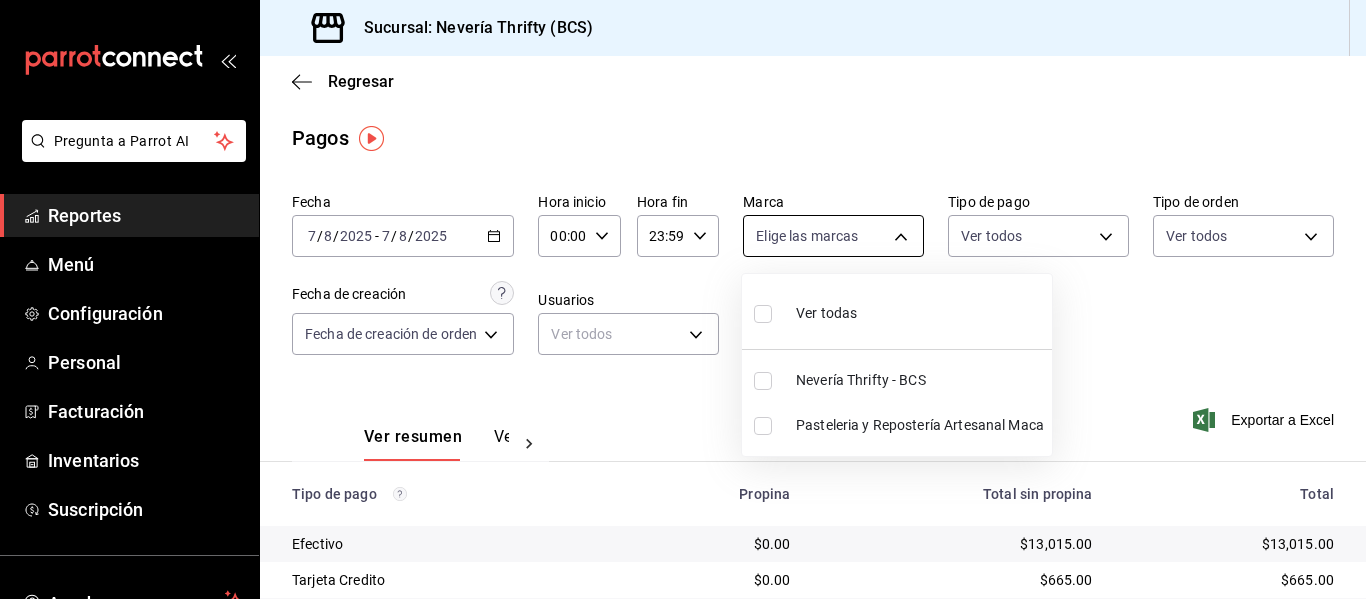 click on "Pregunta a Parrot AI Reportes   Menú   Configuración   Personal   Facturación   Inventarios   Suscripción   Ayuda Recomienda Parrot   [FIRST] [LAST]   Sugerir nueva función   Sucursal: Nevería Thrifty (BCS) Regresar Pagos Fecha [DATE] [DATE] - [DATE] [DATE] Hora inicio 00:00 Hora inicio Hora fin 23:59 Hora fin Marca Elige las marcas Tipo de pago Ver todos Tipo de orden Ver todos Fecha de creación   Fecha de creación de orden ORDER Usuarios Ver todos null Ver resumen Ver pagos Exportar a Excel Tipo de pago   Propina Total sin propina Total Efectivo $0.00 $13,015.00 $13,015.00 Tarjeta Credito $0.00 $665.00 $665.00 Tarjeta Debito $0.00 $625.00 $625.00 Cuentas por Cobrar $0.00 $0.00 $0.00 Pasteles Especiales $0.00 $0.00 $0.00 Pay $0.00 $1,887.00 $1,887.00 Total $0.00 $16,192.00 $16,192.00 Pregunta a Parrot AI Reportes   Menú   Configuración   Personal   Facturación   Inventarios   Suscripción   Ayuda Recomienda Parrot   [FIRST] [LAST]   Sugerir nueva función" at bounding box center [683, 299] 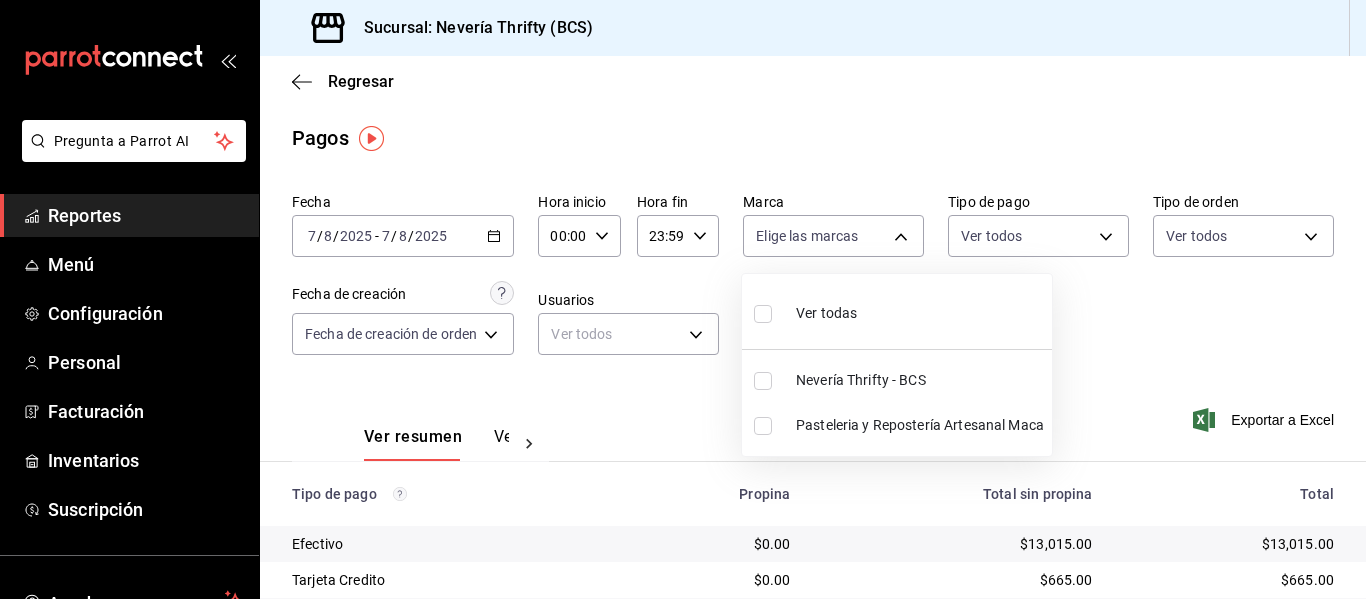 click at bounding box center (763, 381) 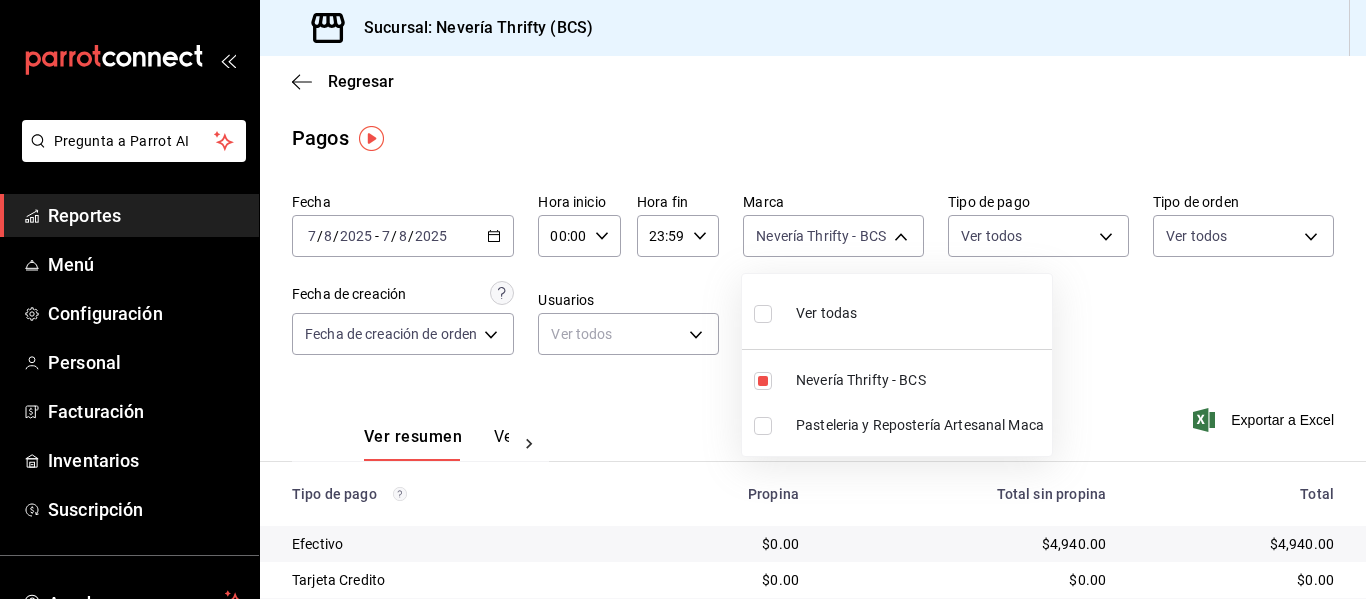 click at bounding box center (683, 299) 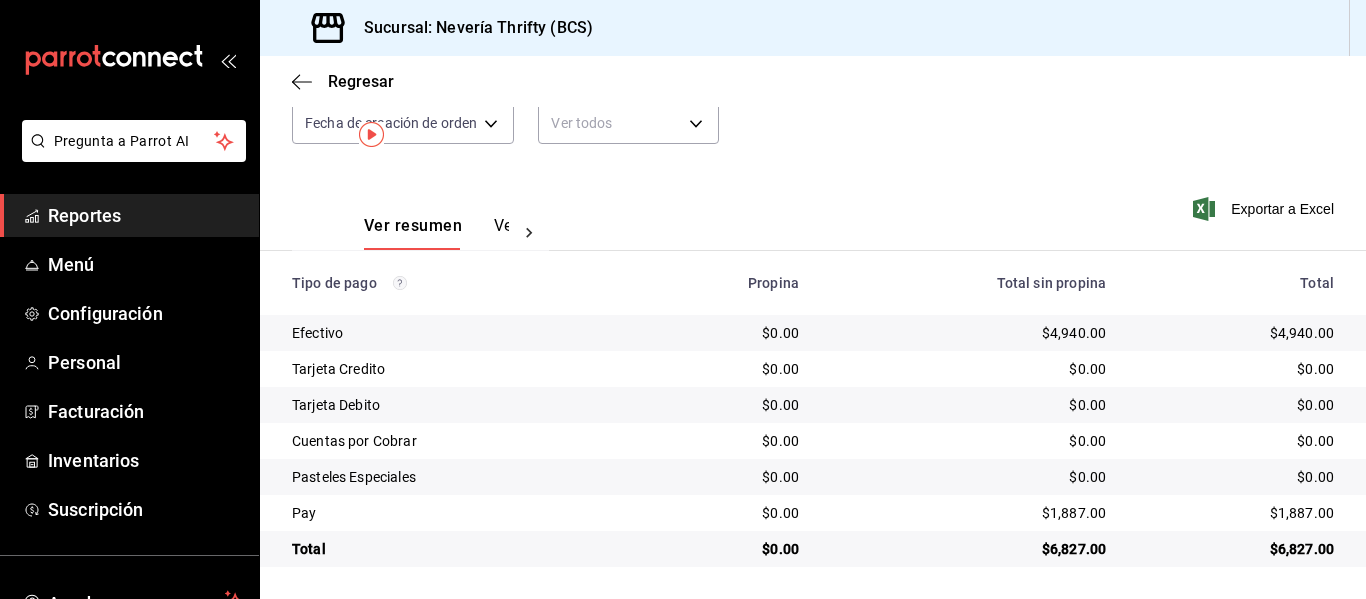 scroll, scrollTop: 0, scrollLeft: 0, axis: both 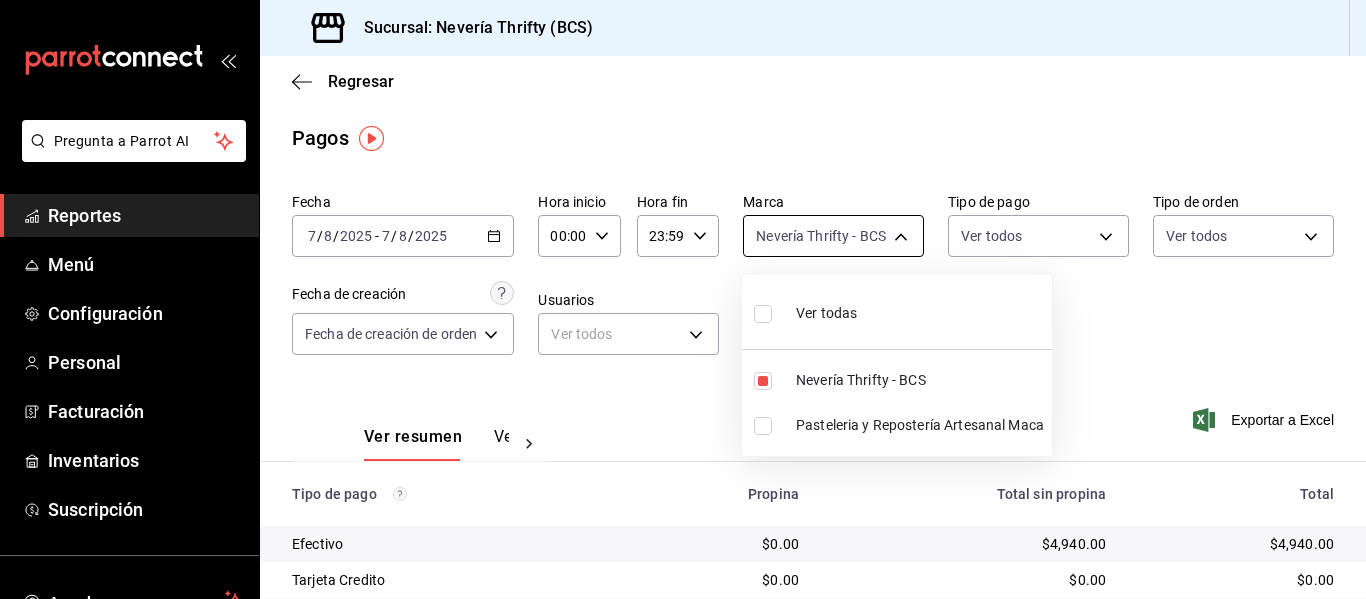 click on "Pregunta a Parrot AI Reportes   Menú   Configuración   Personal   Facturación   Inventarios   Suscripción   Ayuda Recomienda Parrot   [FIRST] [LAST]   Sugerir nueva función   Sucursal: Nevería Thrifty (BCS) Regresar Pagos Fecha [DATE] [DATE] - [DATE] [DATE] Hora inicio 00:00 Hora inicio Hora fin 23:59 Hora fin Marca Nevería Thrifty - BCS [UUID] Tipo de pago Ver todos Tipo de orden Ver todos Fecha de creación   Fecha de creación de orden ORDER Usuarios Ver todos null Ver resumen Ver pagos Exportar a Excel Tipo de pago   Propina Total sin propina Total Efectivo $0.00 $4,940.00 $4,940.00 Tarjeta Credito $0.00 $0.00 $0.00 Tarjeta Debito $0.00 $0.00 $0.00 Cuentas por Cobrar $0.00 $0.00 $0.00 Pasteles Especiales $0.00 $0.00 $0.00 Pay $0.00 $1,887.00 $1,887.00 Total $0.00 $6,827.00 $6,827.00 Pregunta a Parrot AI Reportes   Menú   Configuración   Personal   Facturación   Inventarios   Suscripción   Ayuda Recomienda Parrot       Ir a video" at bounding box center [683, 299] 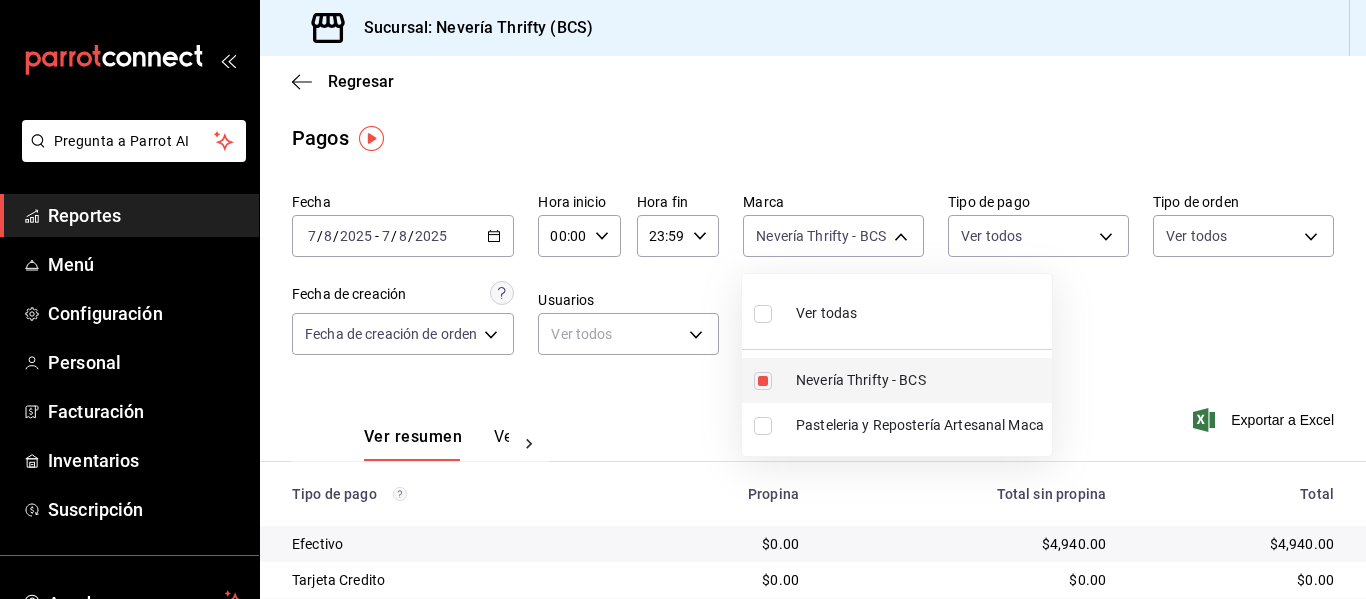 click at bounding box center [763, 381] 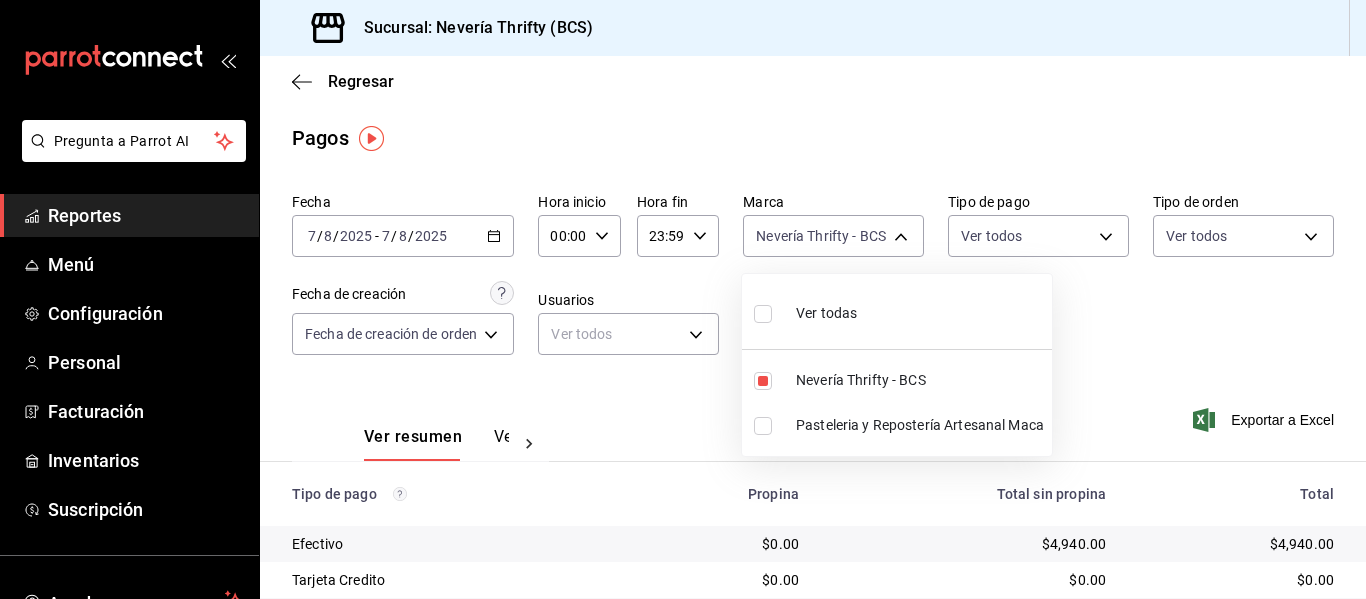 type 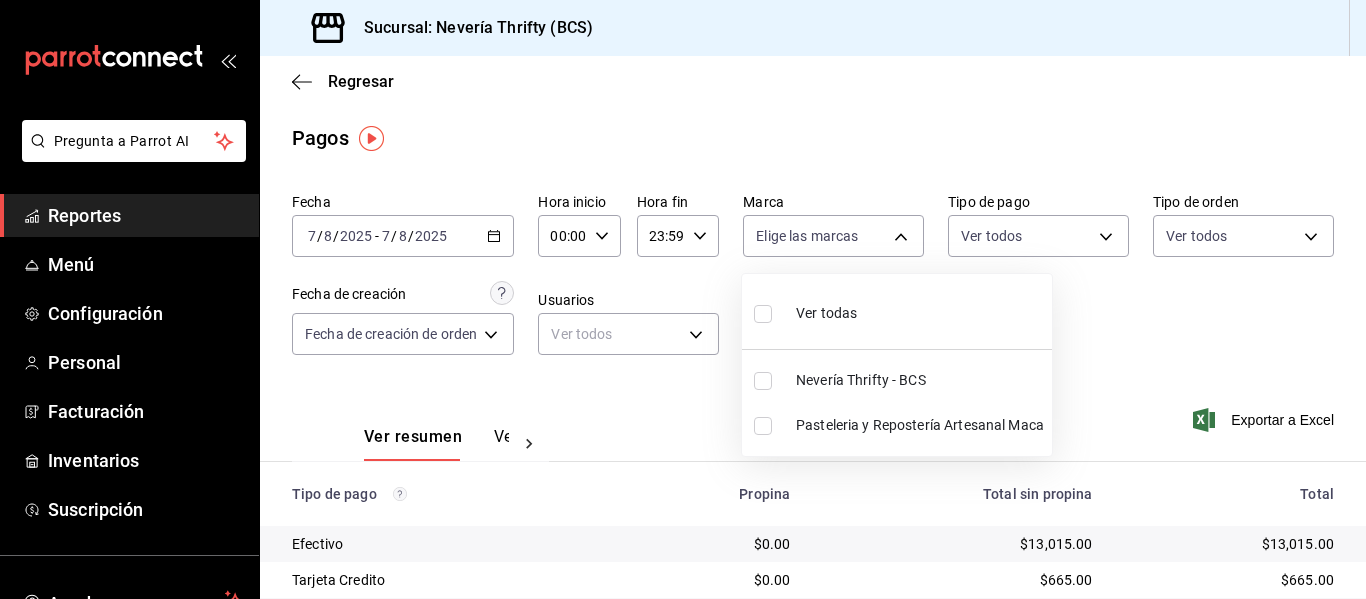 click at bounding box center [763, 426] 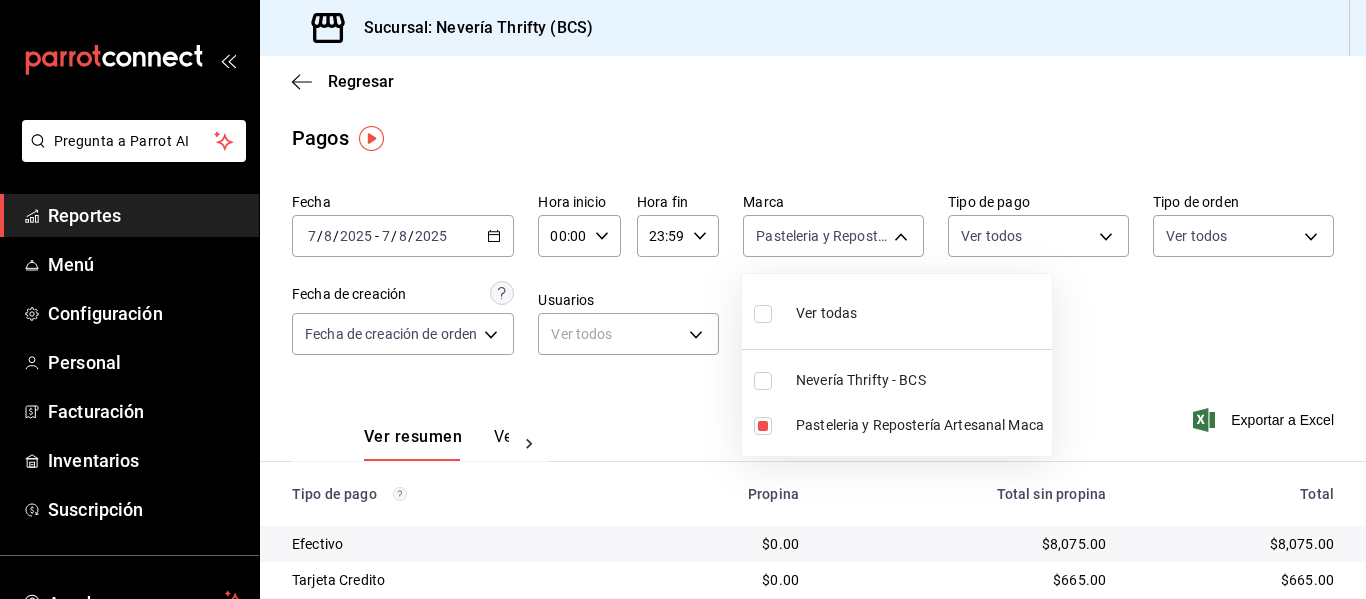 click at bounding box center (683, 299) 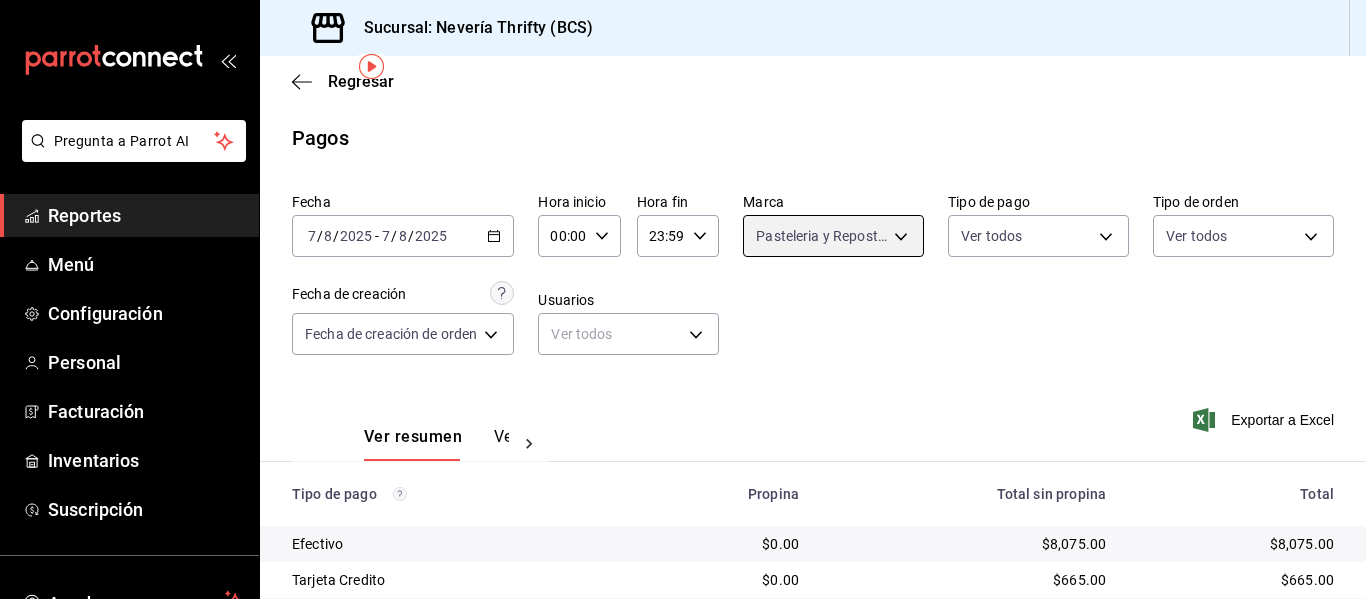 scroll, scrollTop: 212, scrollLeft: 0, axis: vertical 